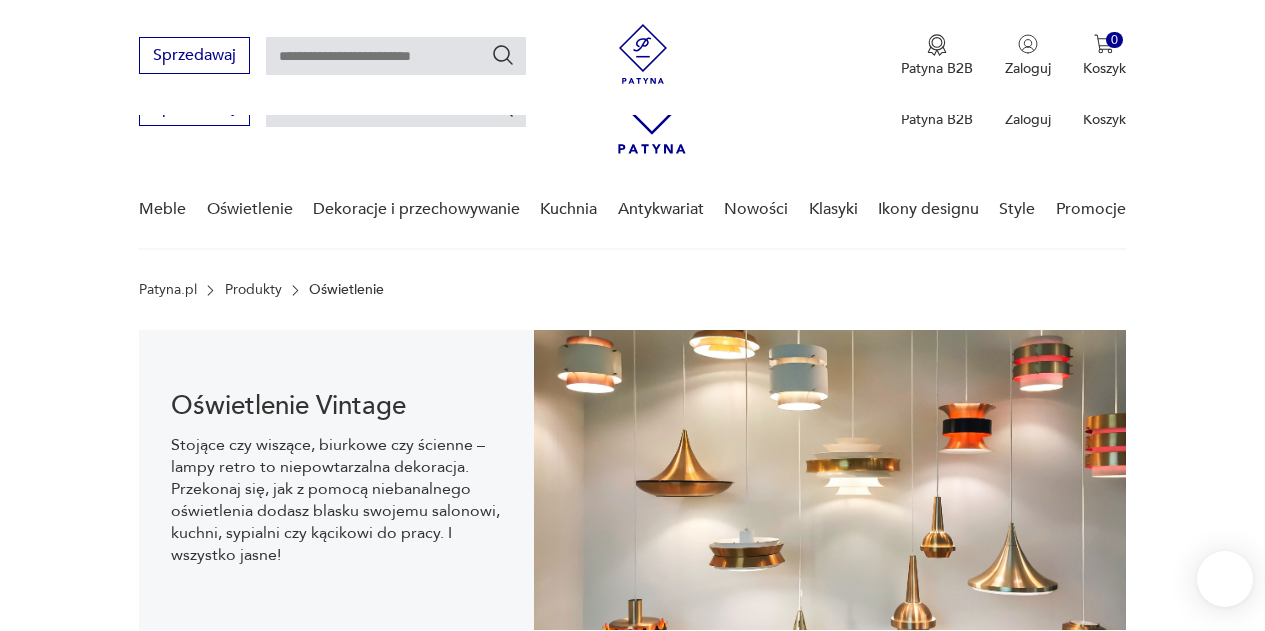 scroll, scrollTop: 581, scrollLeft: 0, axis: vertical 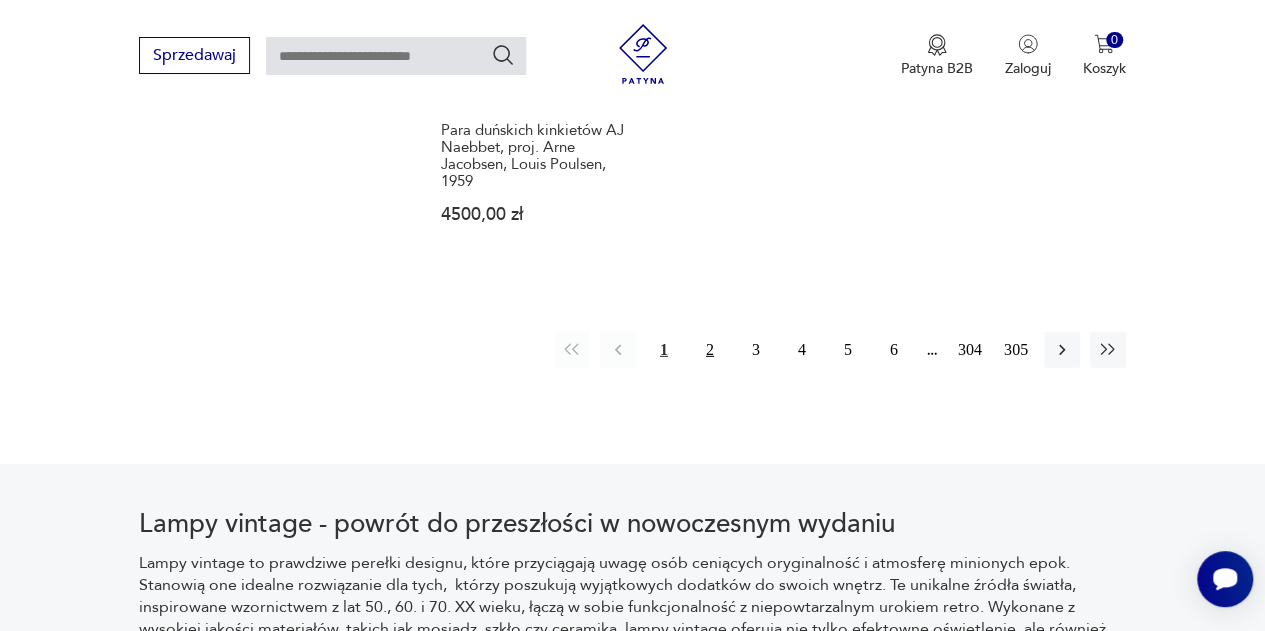 click on "2" at bounding box center (710, 350) 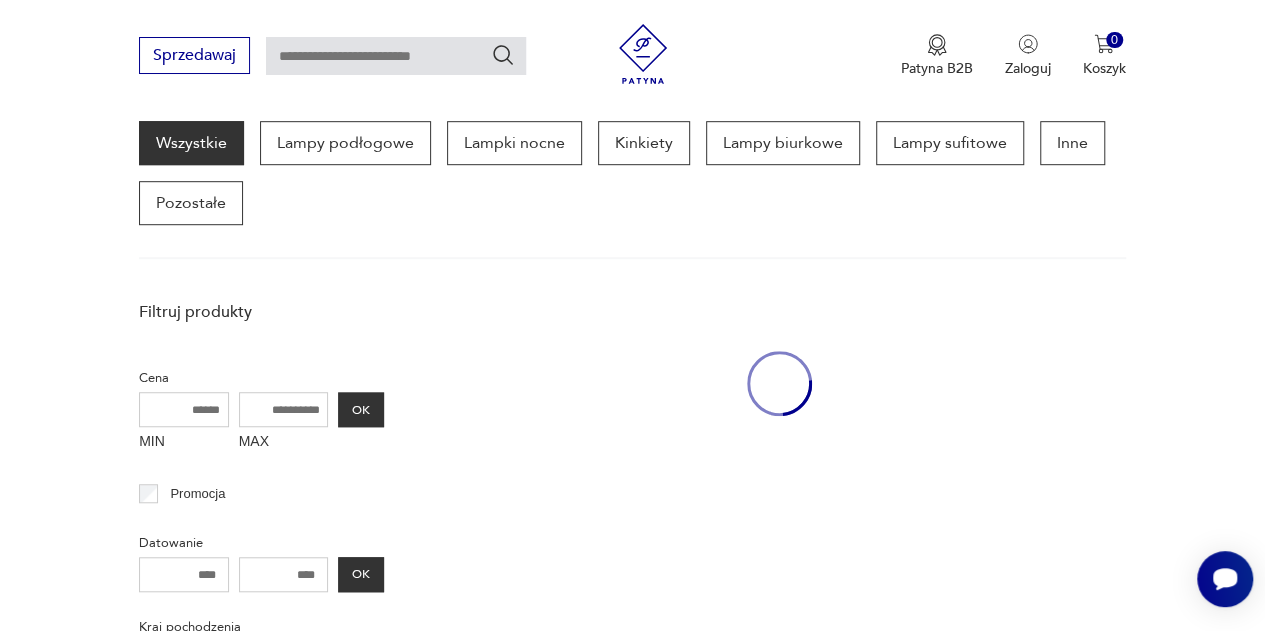 scroll, scrollTop: 530, scrollLeft: 0, axis: vertical 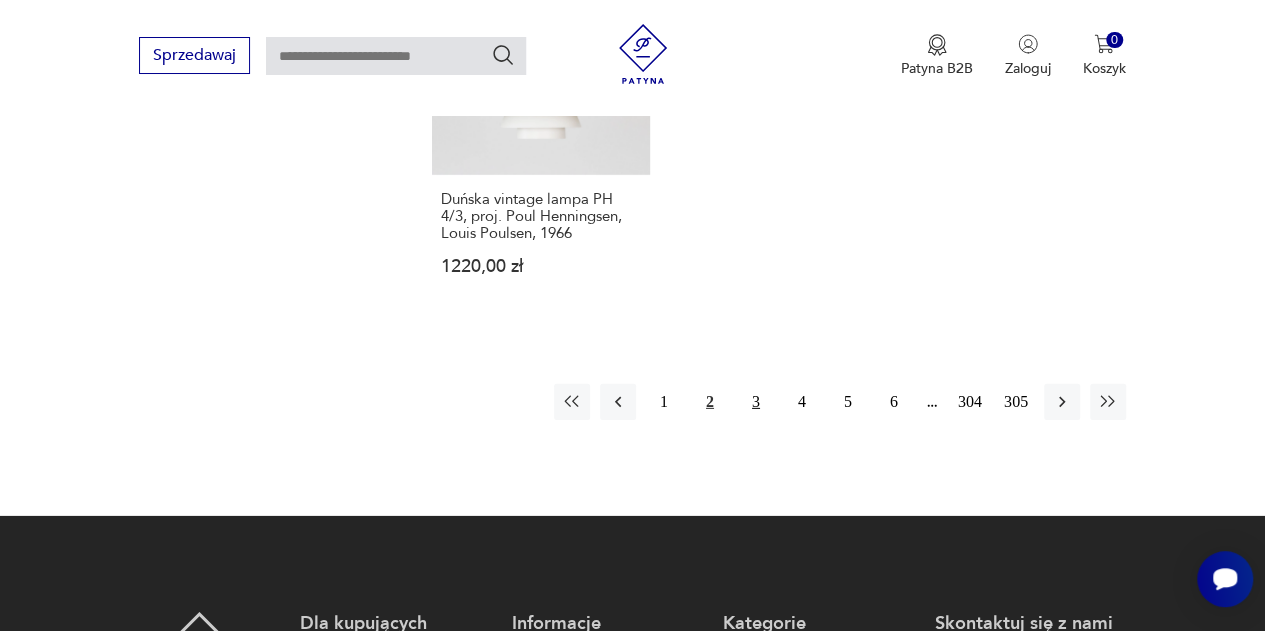 click on "3" at bounding box center (756, 402) 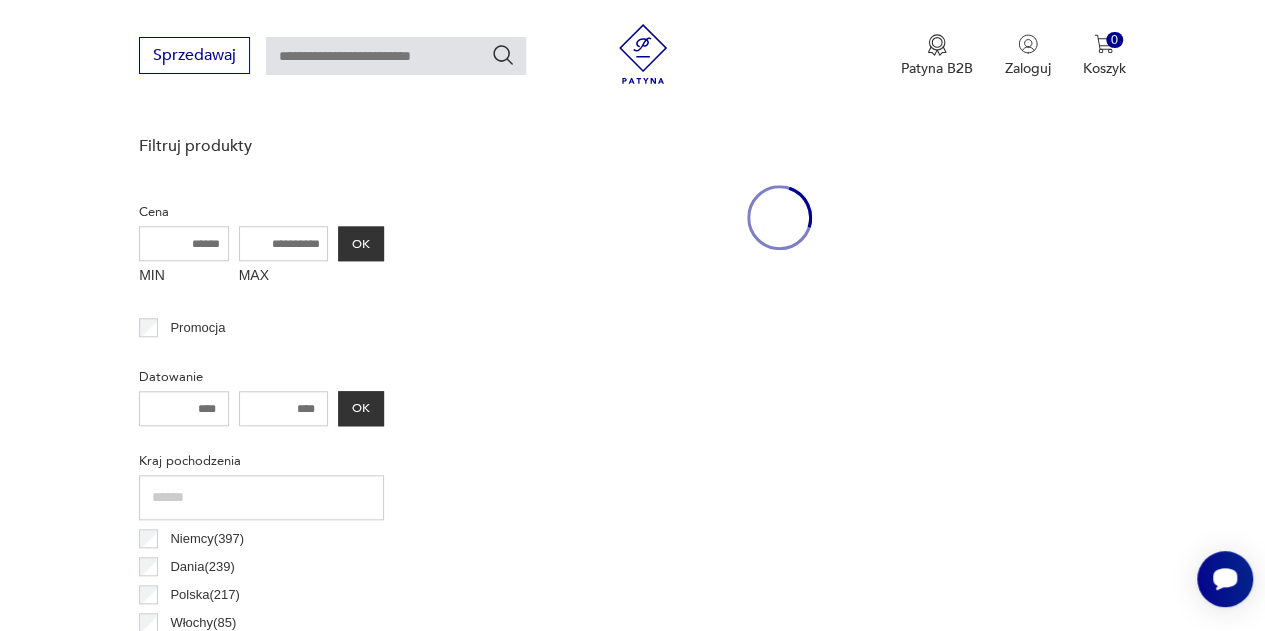 scroll, scrollTop: 530, scrollLeft: 0, axis: vertical 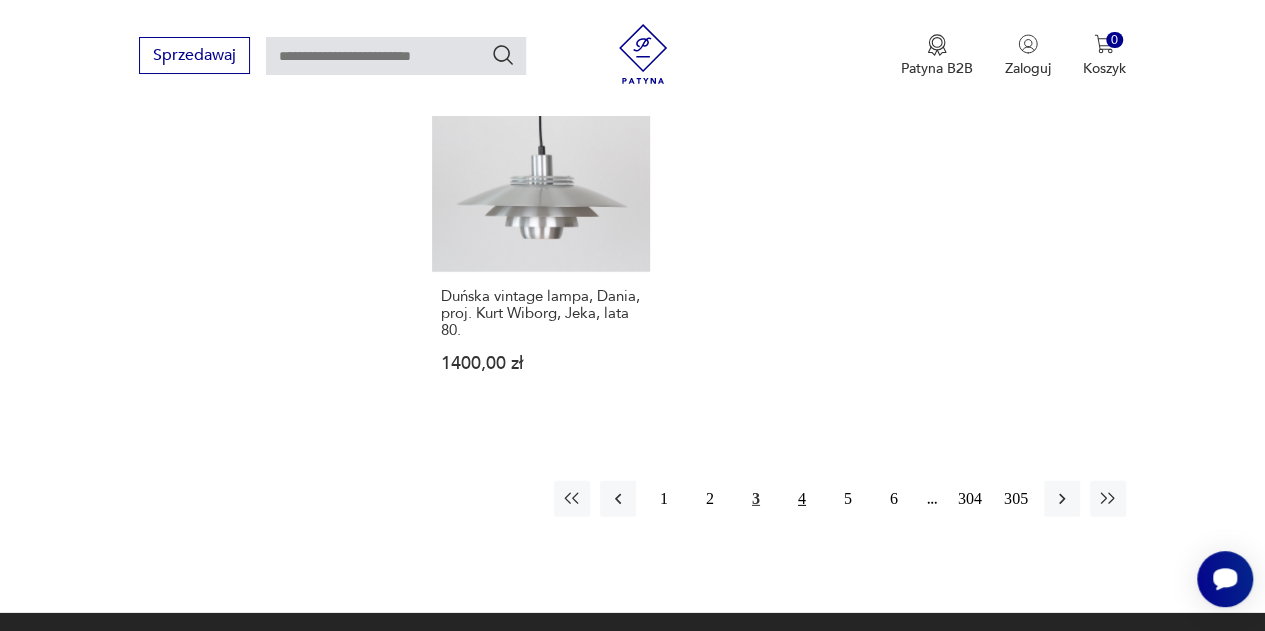 click on "4" at bounding box center [802, 499] 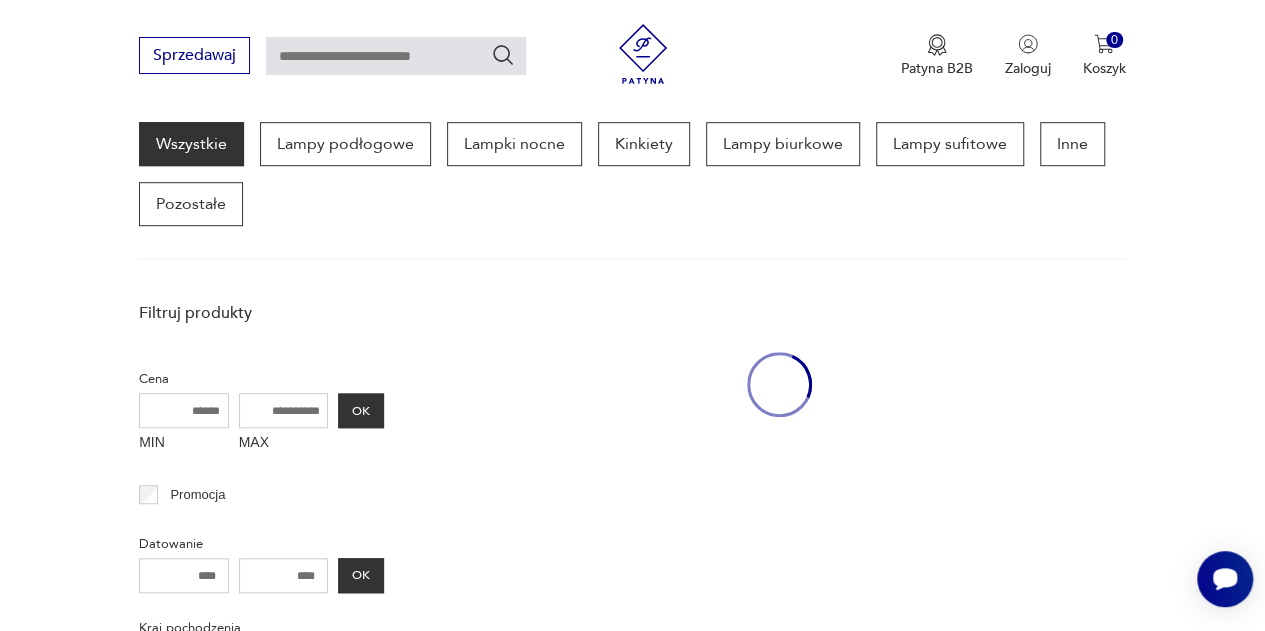 scroll, scrollTop: 530, scrollLeft: 0, axis: vertical 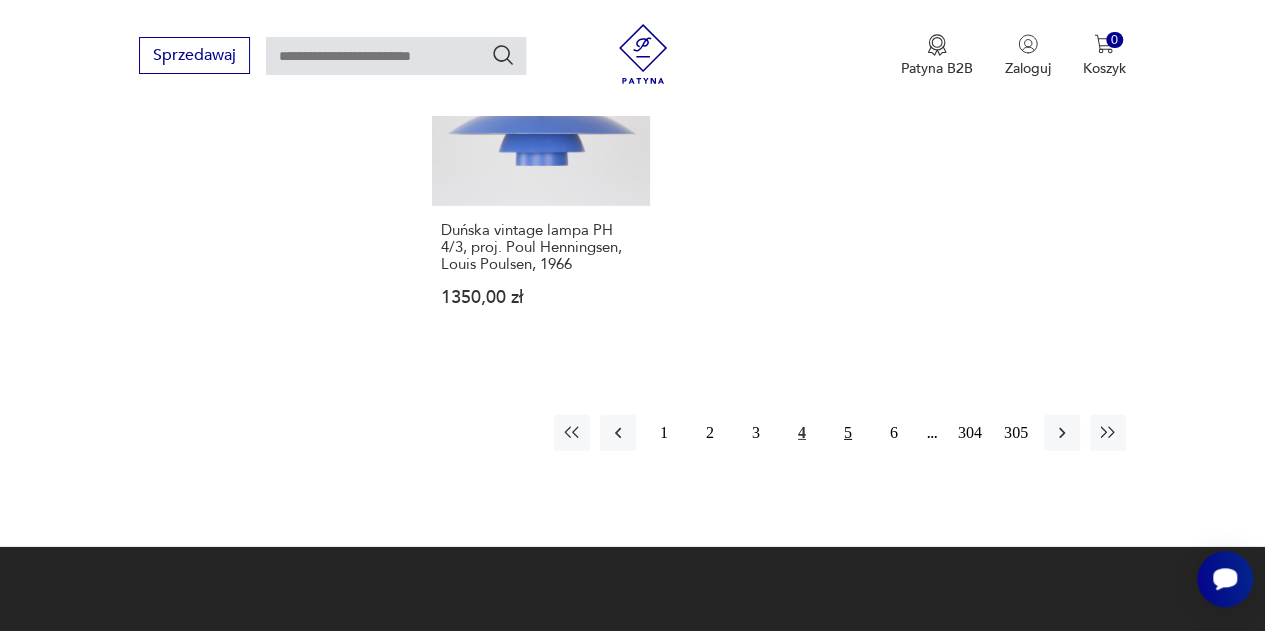 click on "5" at bounding box center (848, 433) 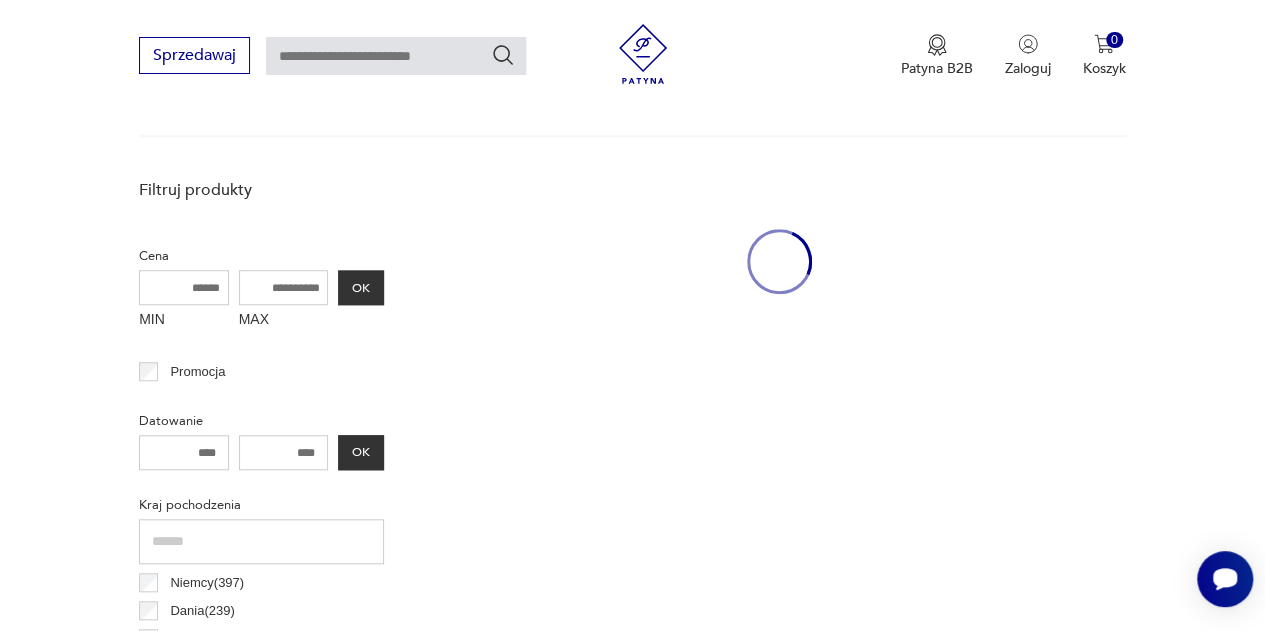 scroll, scrollTop: 530, scrollLeft: 0, axis: vertical 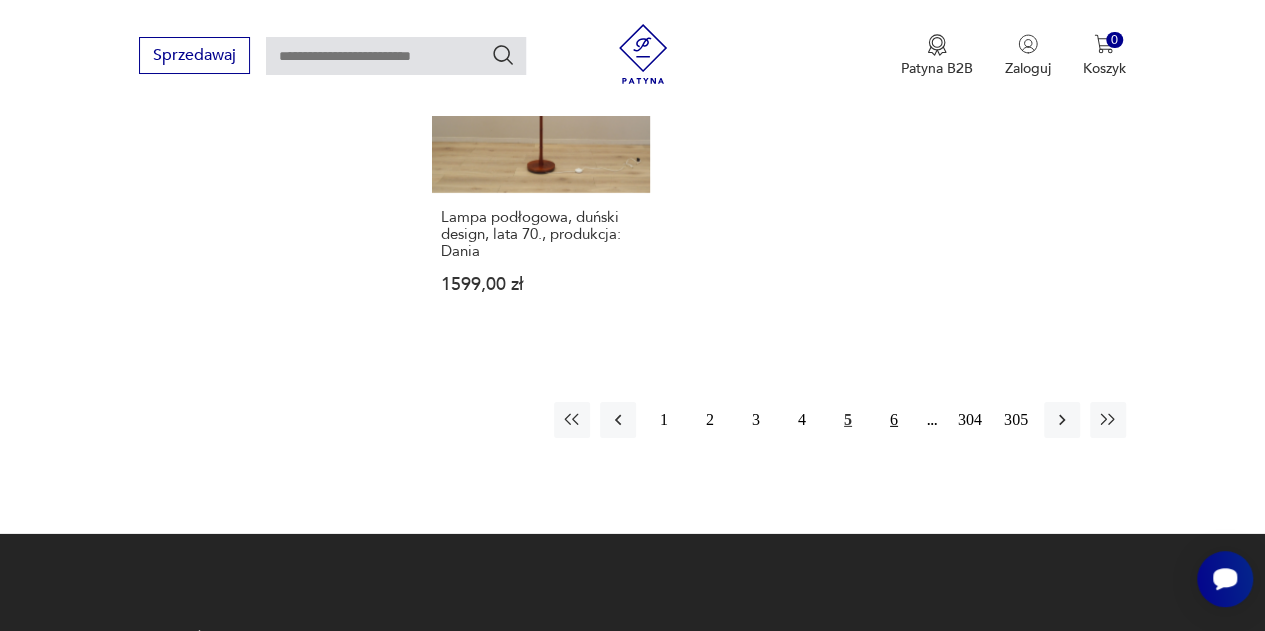 click on "6" at bounding box center (894, 420) 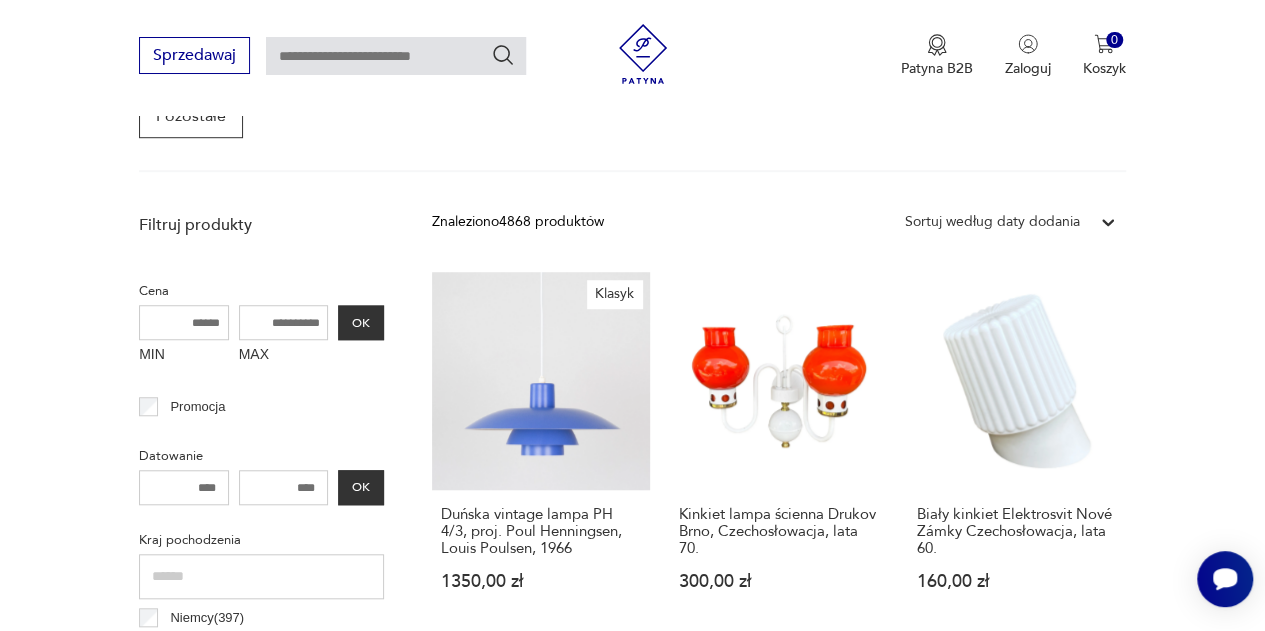 scroll, scrollTop: 530, scrollLeft: 0, axis: vertical 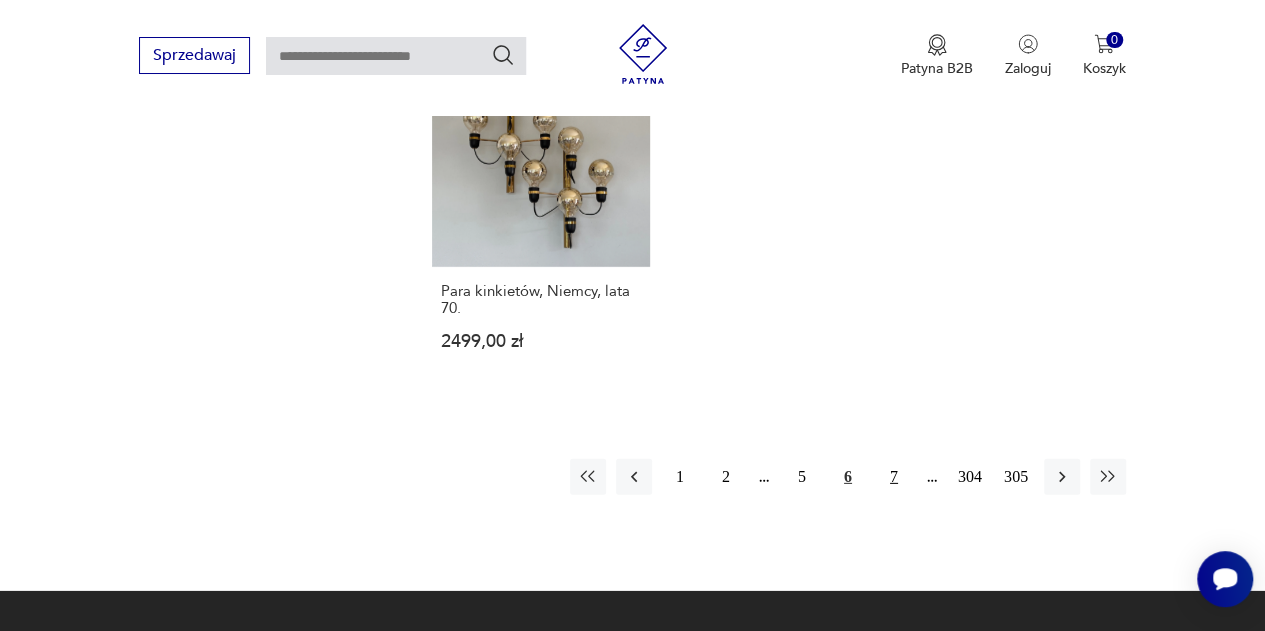 click on "7" at bounding box center (894, 477) 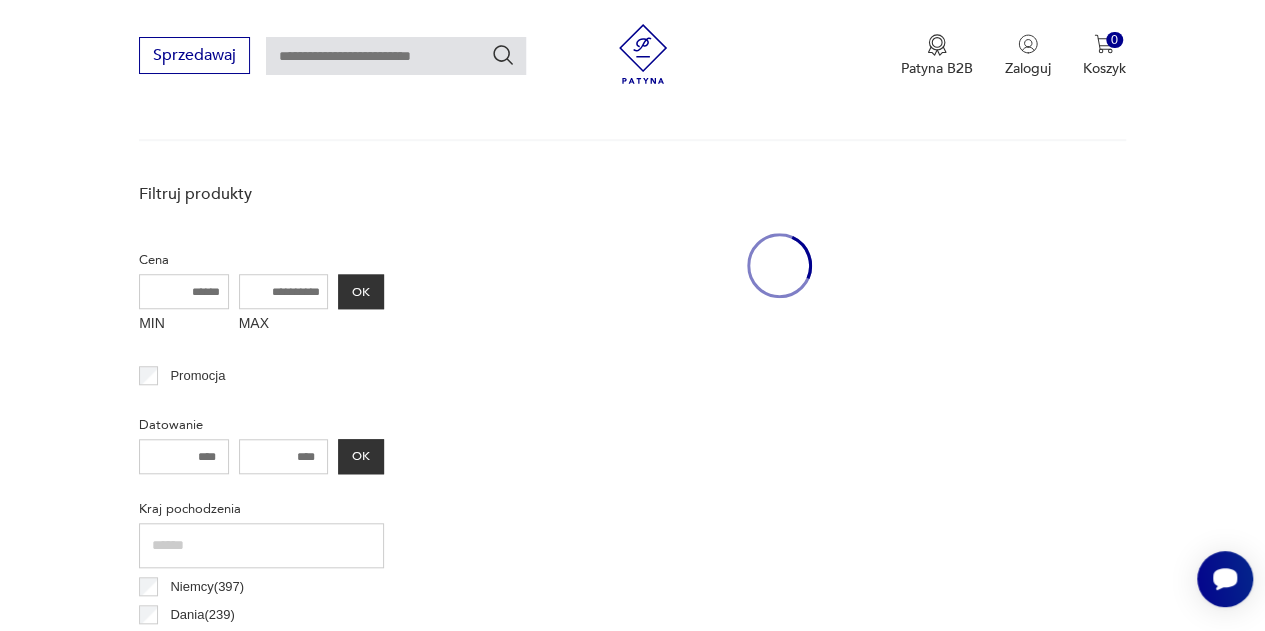 scroll, scrollTop: 530, scrollLeft: 0, axis: vertical 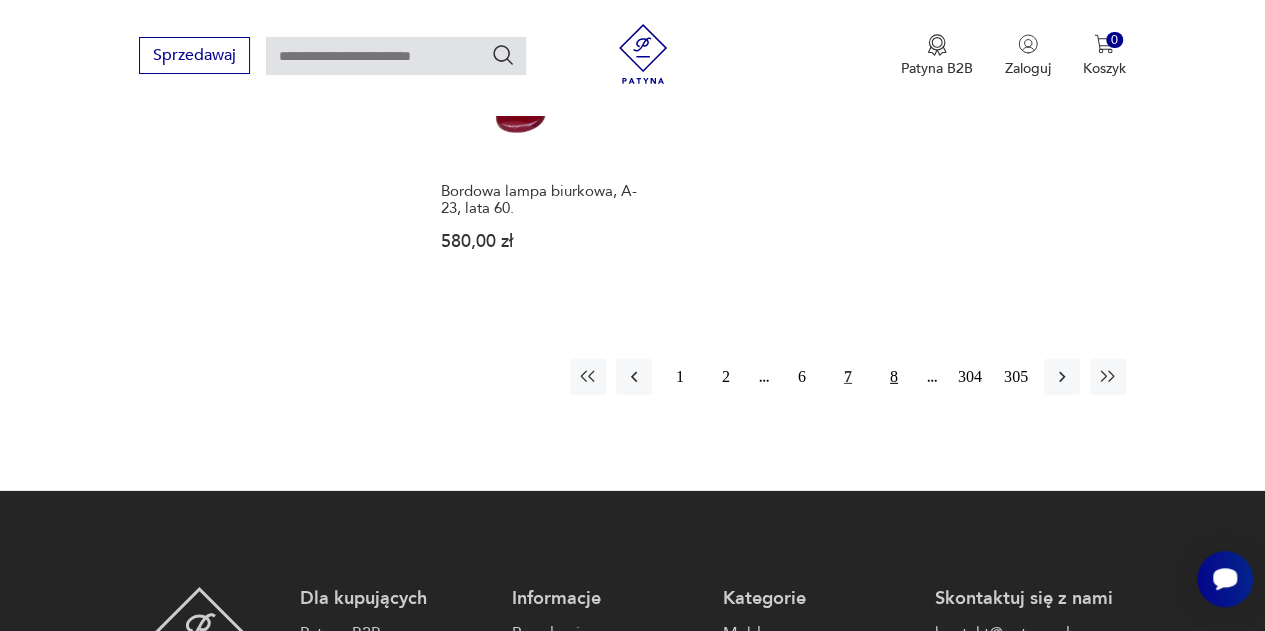 click on "8" at bounding box center [894, 377] 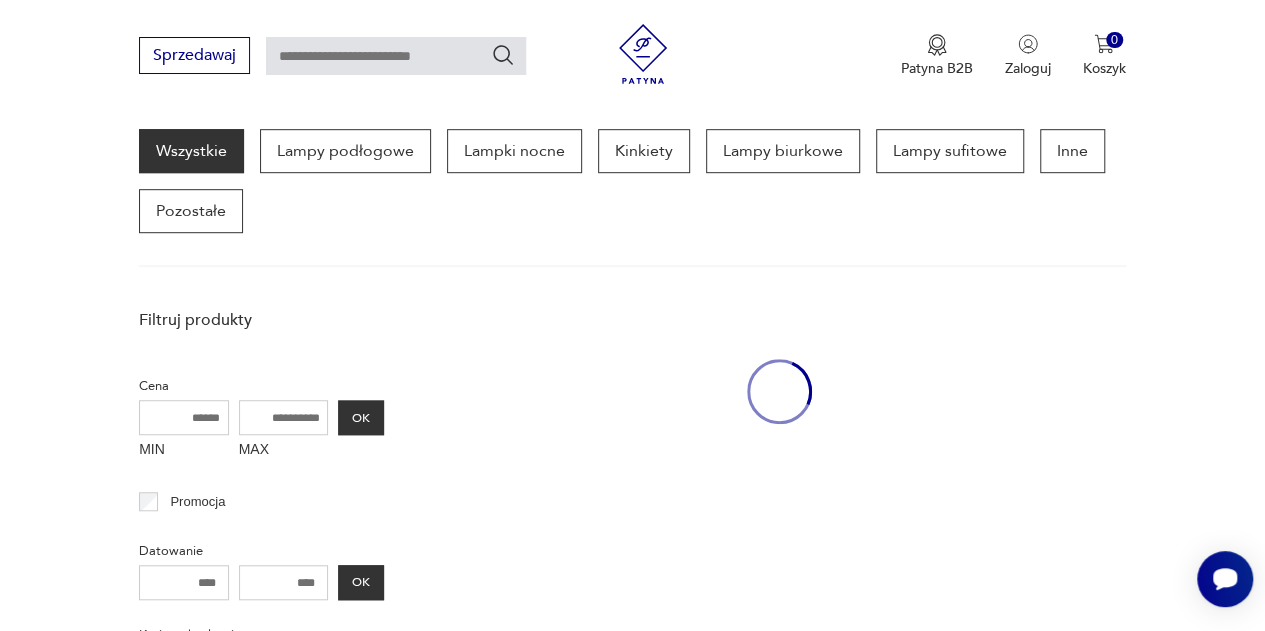 scroll, scrollTop: 530, scrollLeft: 0, axis: vertical 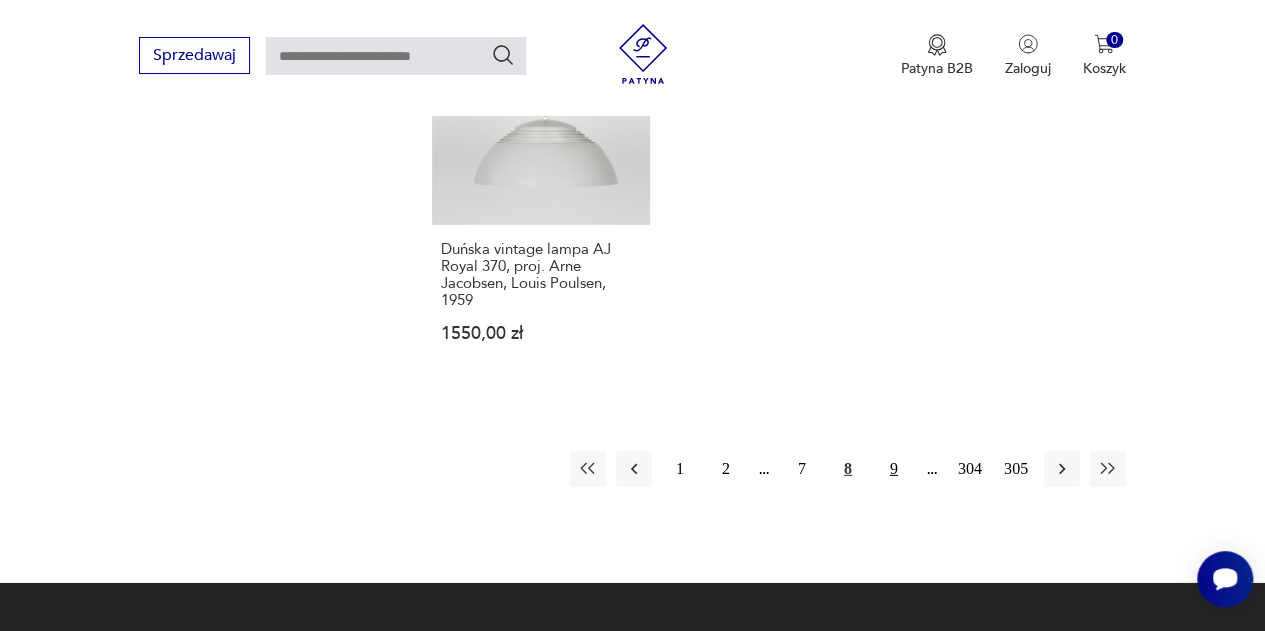 click on "9" at bounding box center [894, 469] 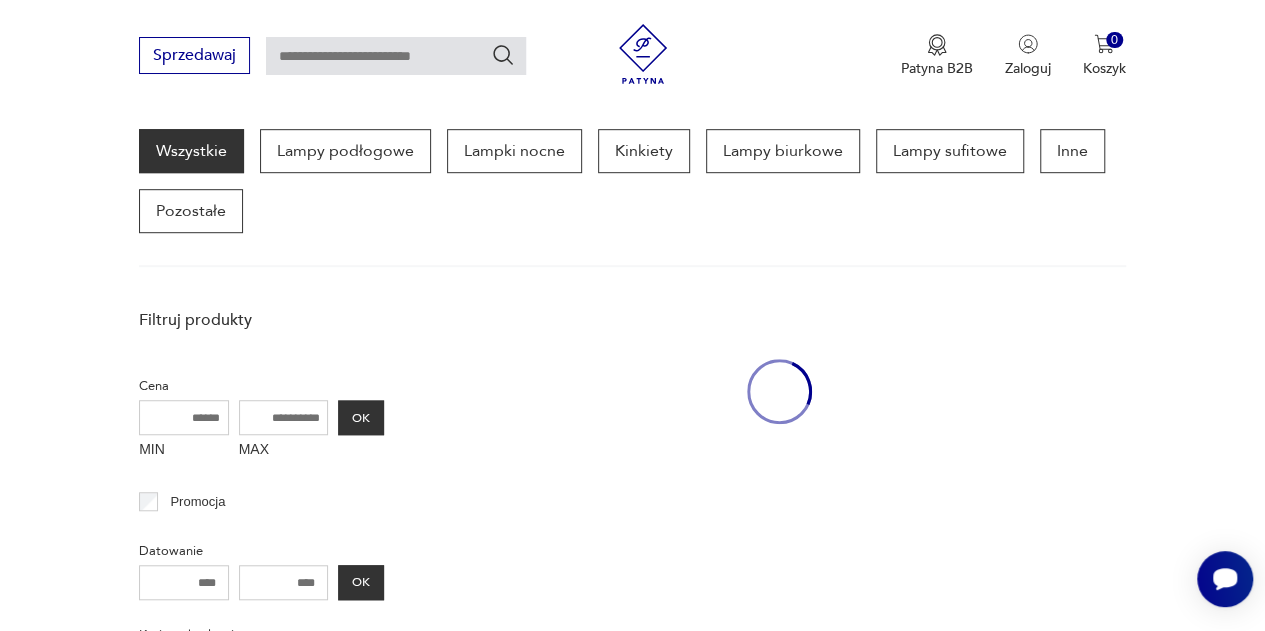 scroll, scrollTop: 530, scrollLeft: 0, axis: vertical 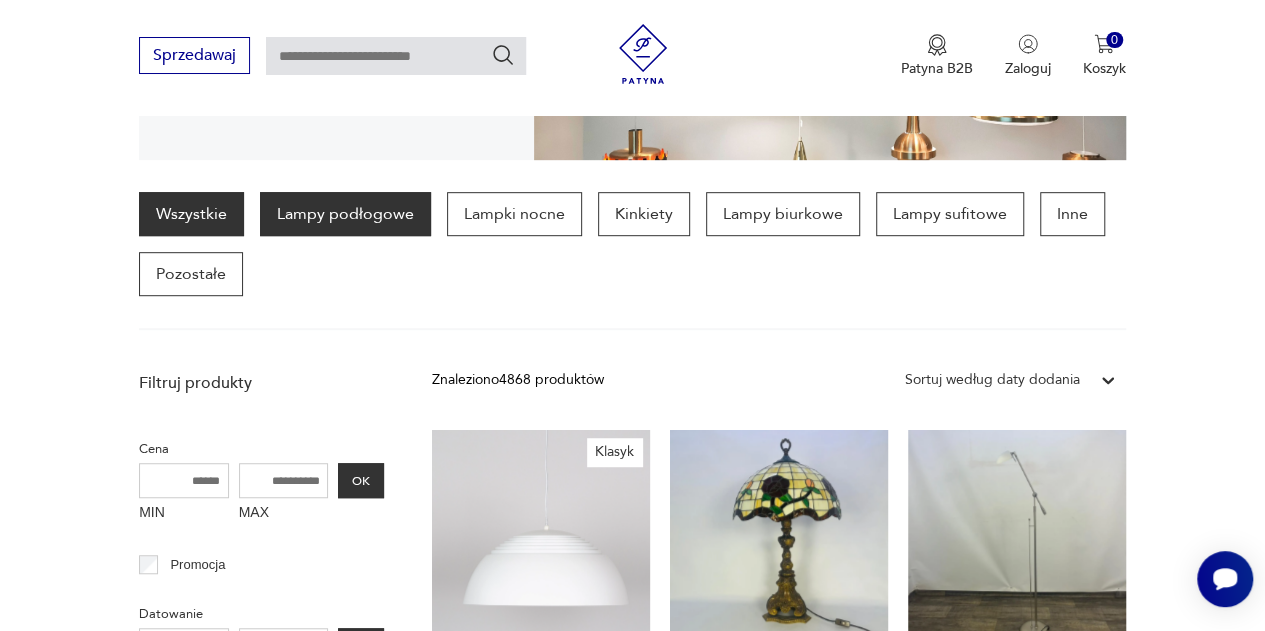 click on "Lampy podłogowe" at bounding box center [345, 214] 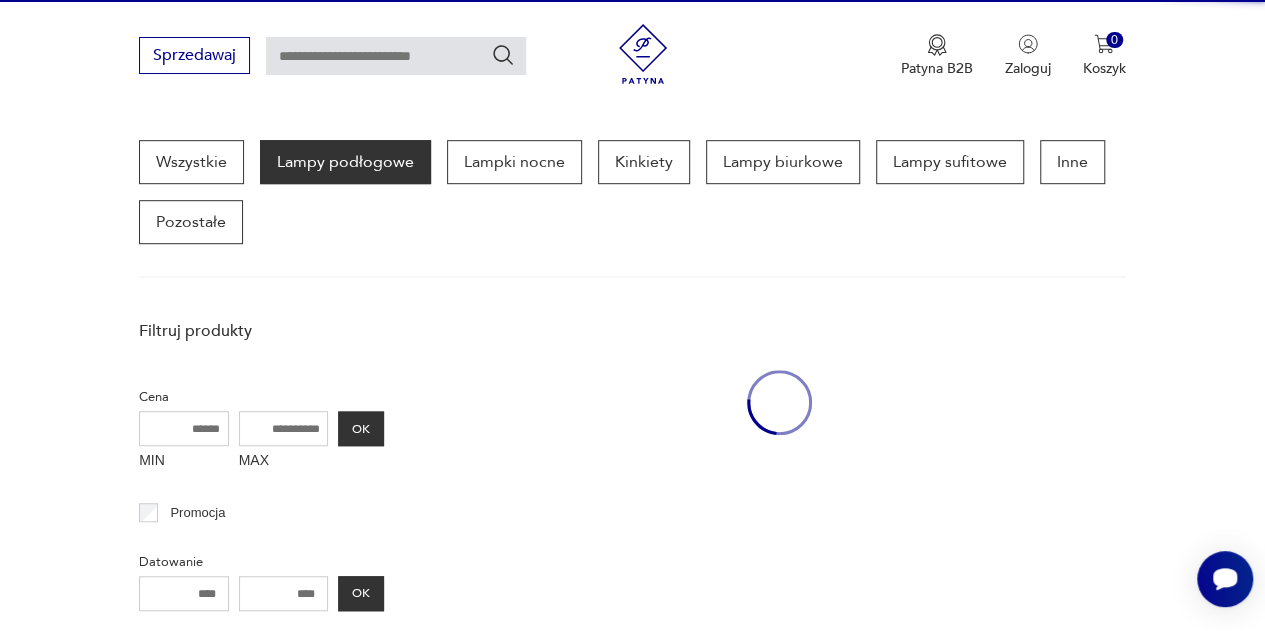scroll, scrollTop: 530, scrollLeft: 0, axis: vertical 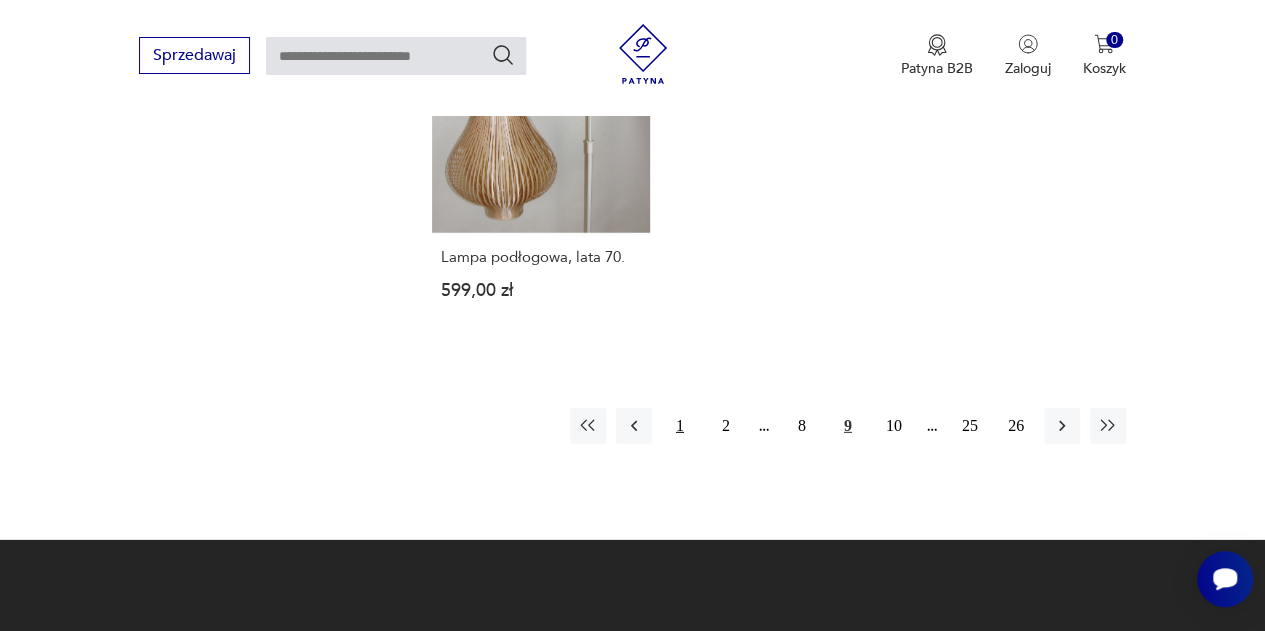 click on "1" at bounding box center [680, 426] 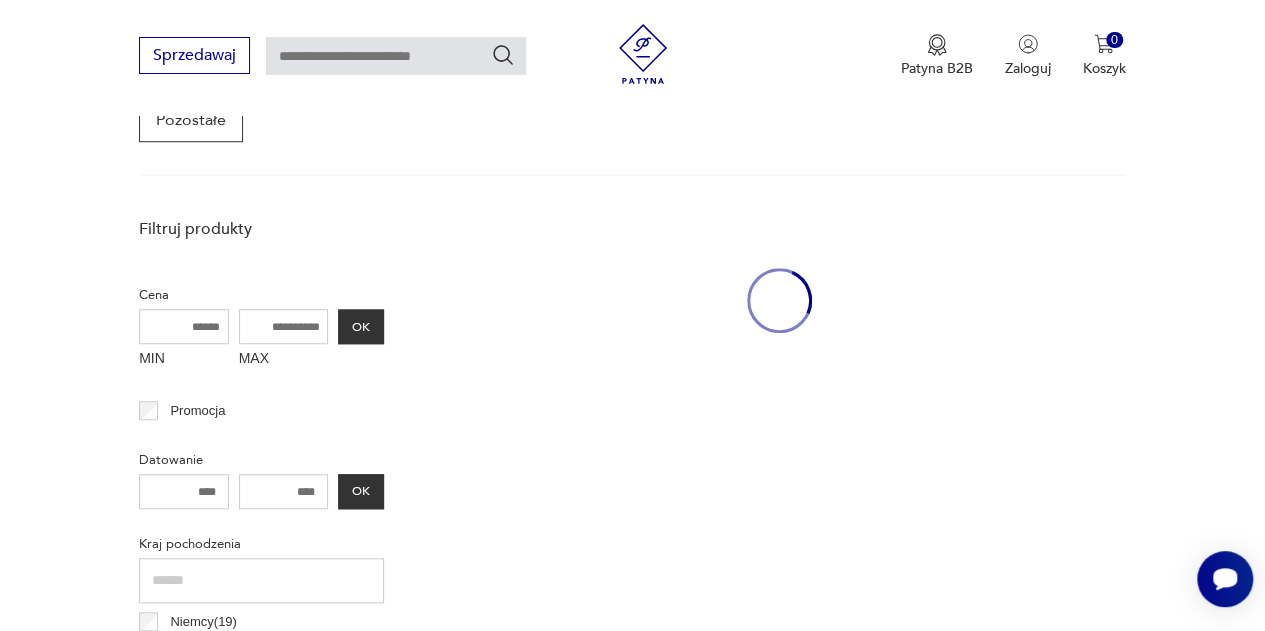 scroll, scrollTop: 530, scrollLeft: 0, axis: vertical 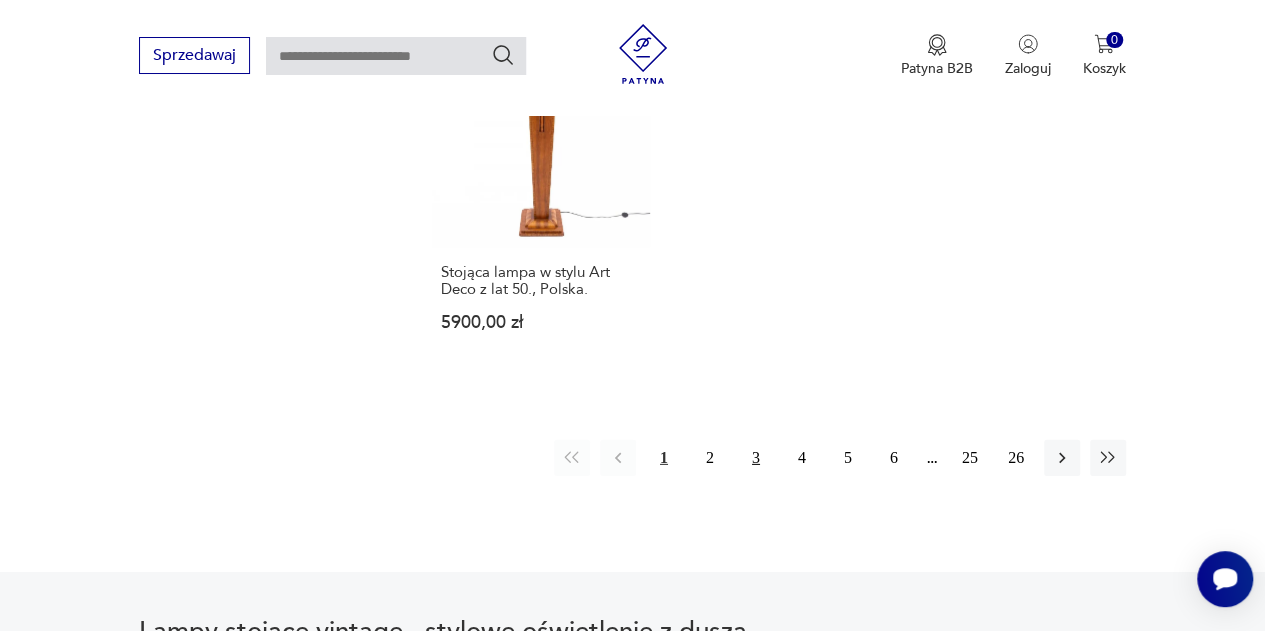 click on "3" at bounding box center (756, 458) 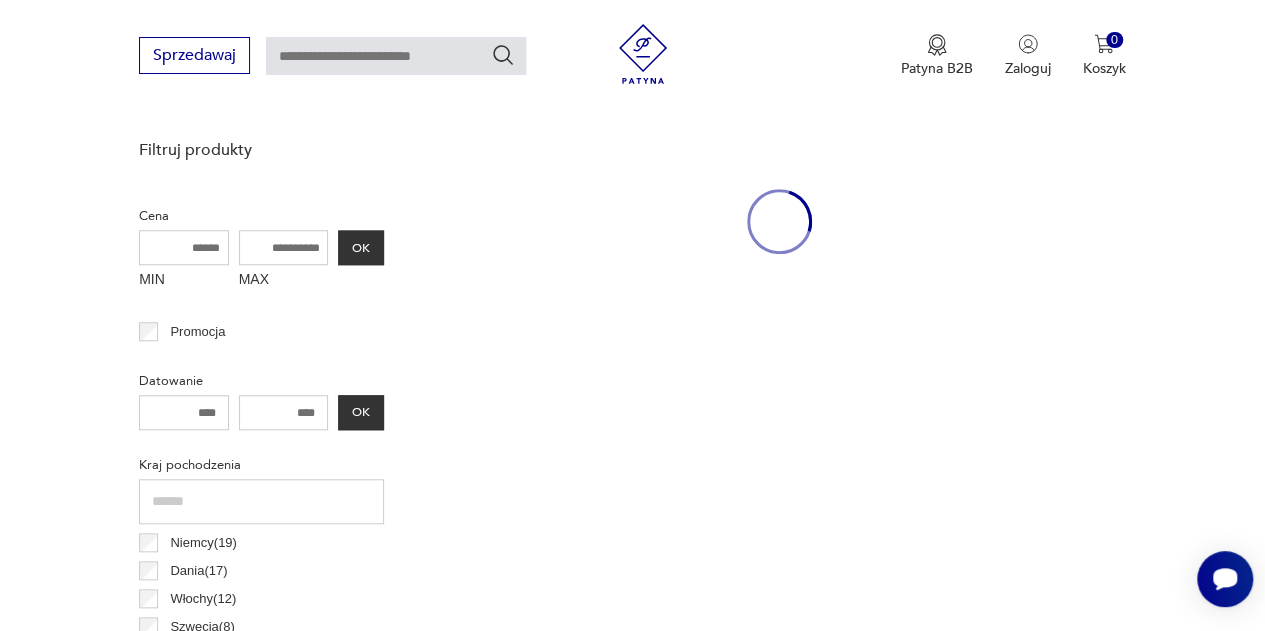 scroll, scrollTop: 530, scrollLeft: 0, axis: vertical 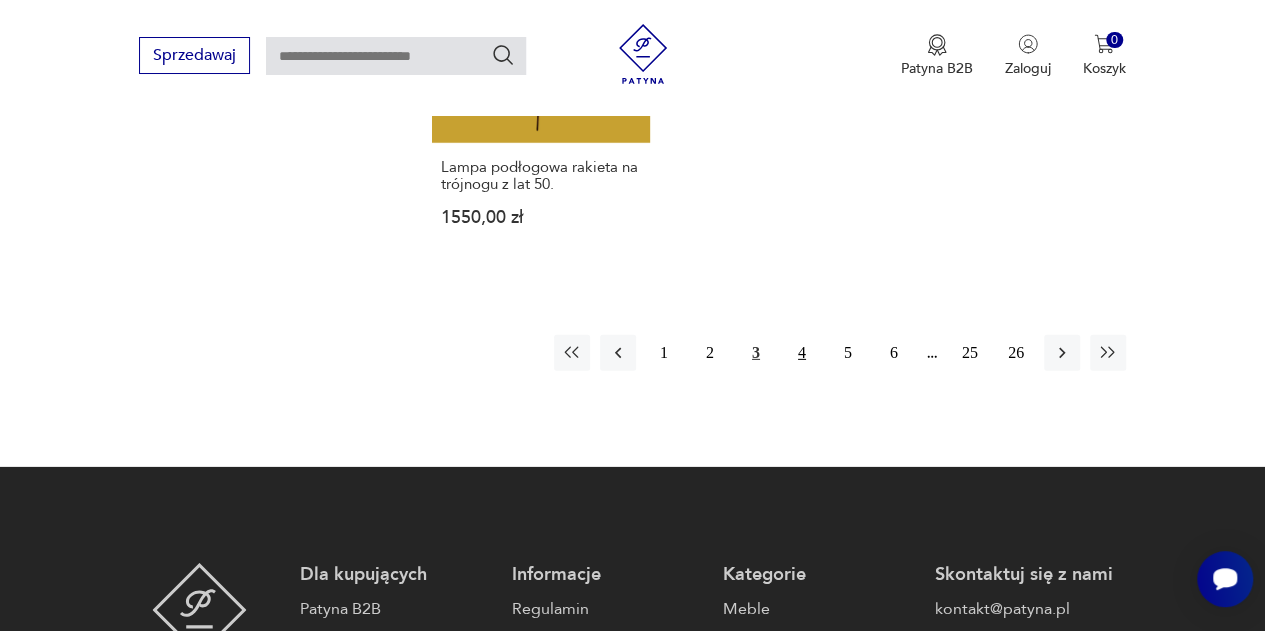 click on "4" at bounding box center (802, 353) 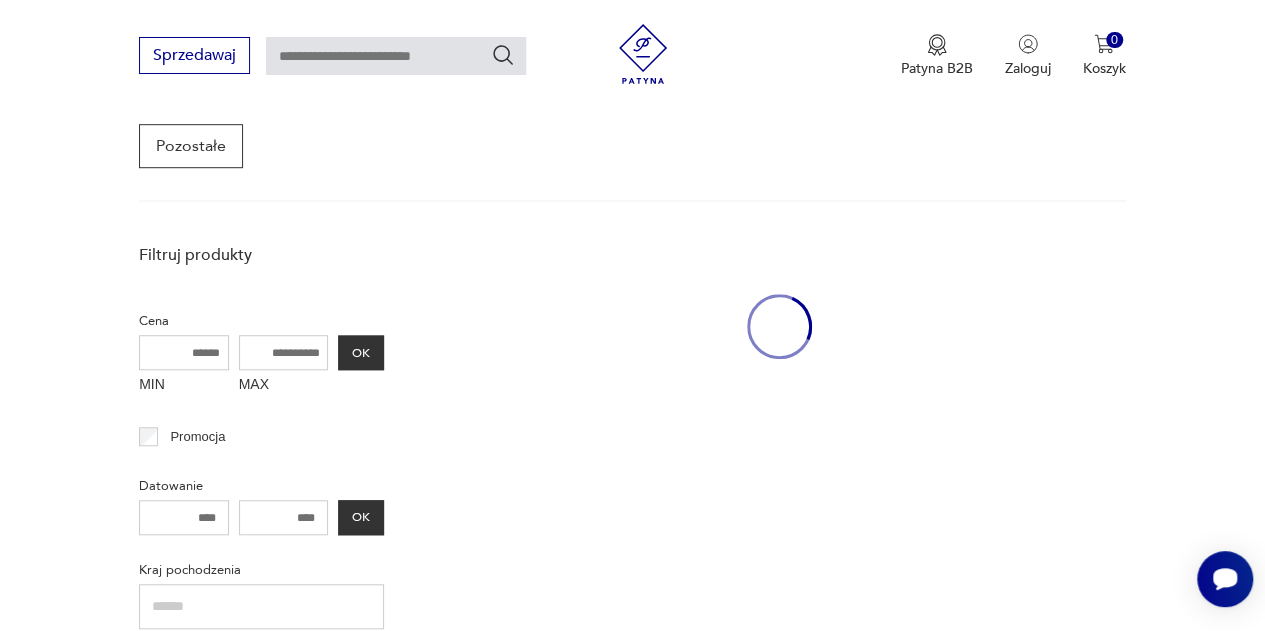 scroll, scrollTop: 530, scrollLeft: 0, axis: vertical 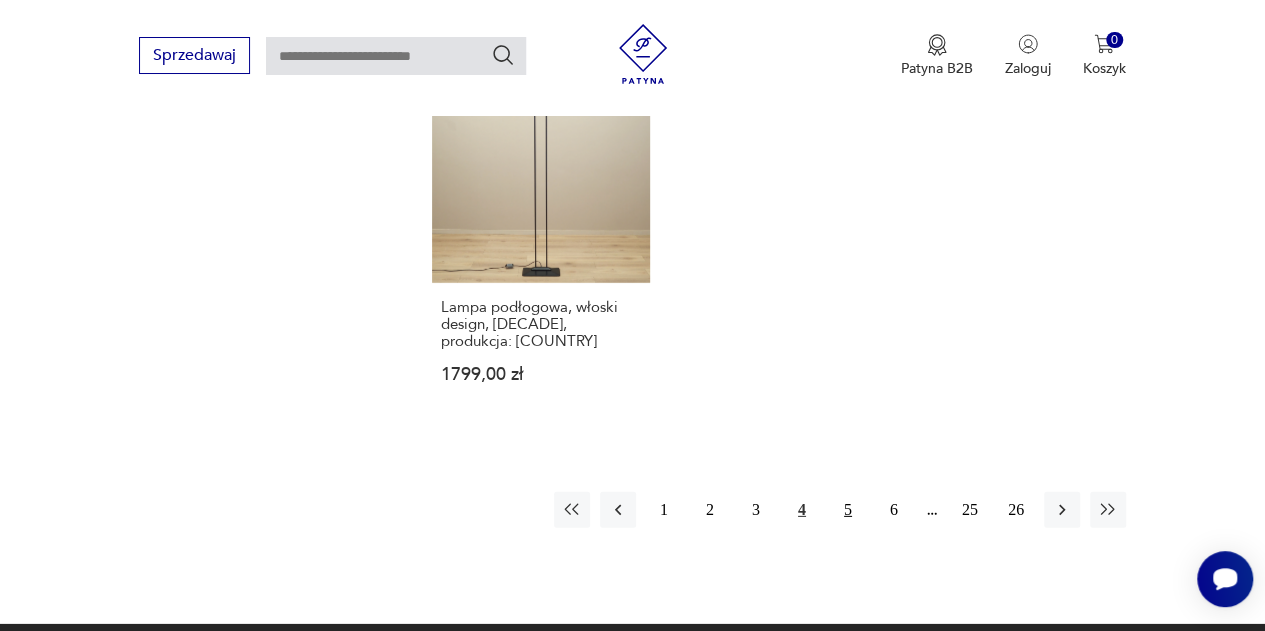 click on "5" at bounding box center [848, 510] 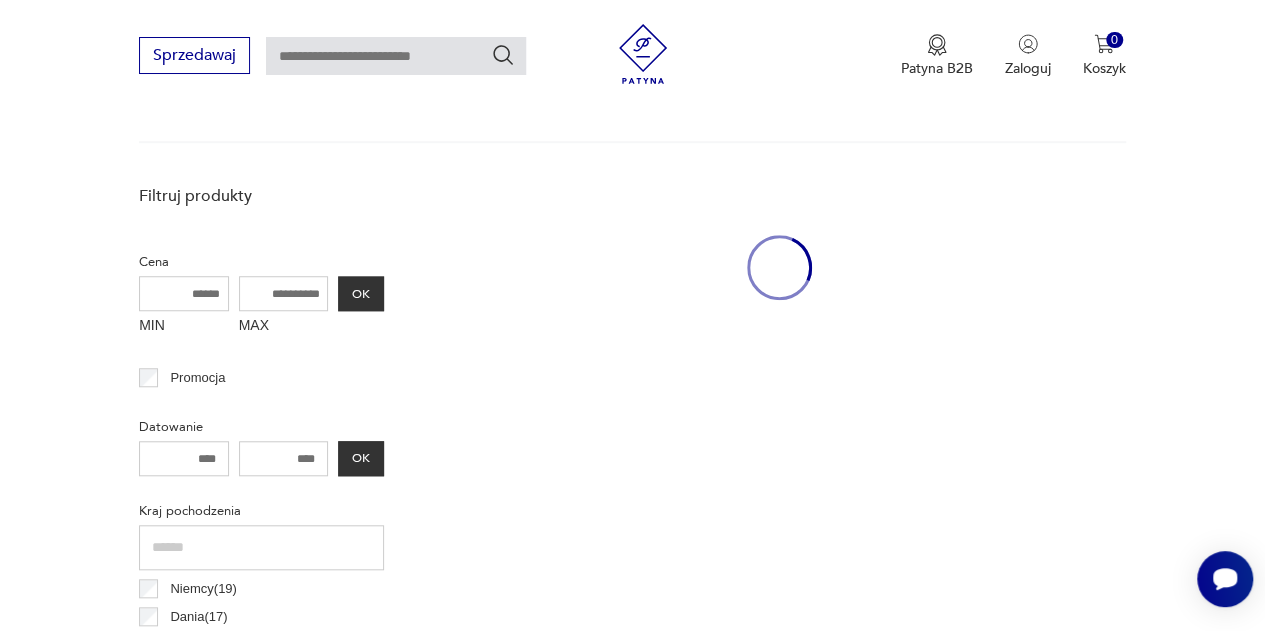 scroll, scrollTop: 530, scrollLeft: 0, axis: vertical 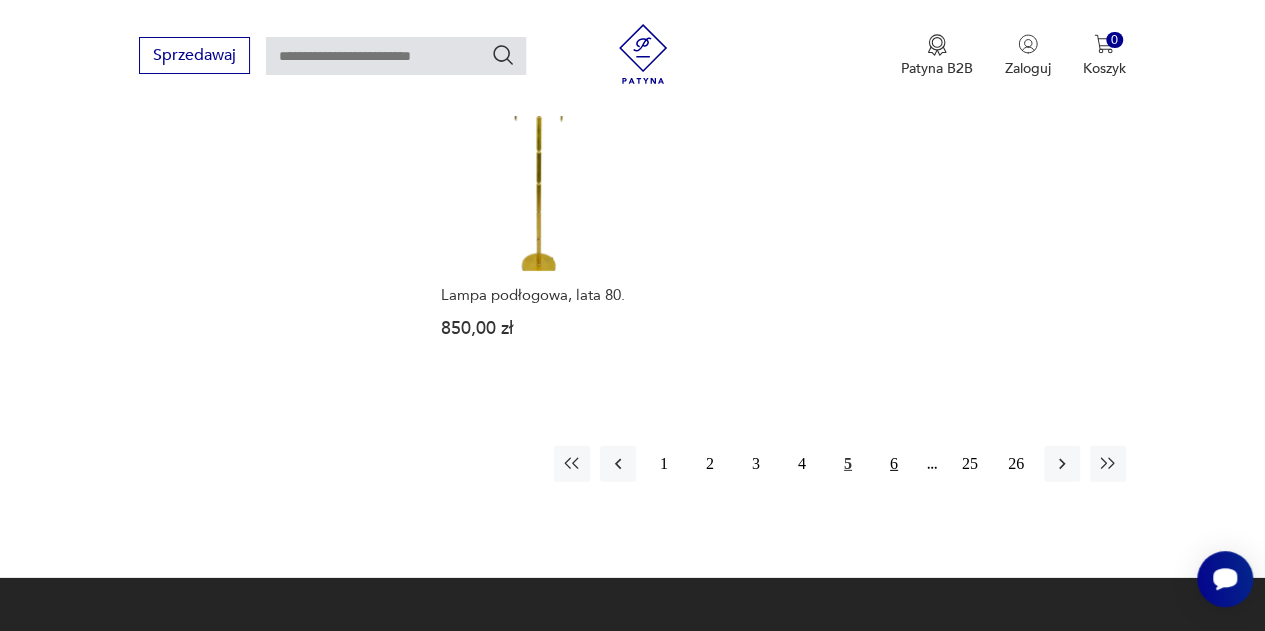 click on "6" at bounding box center [894, 464] 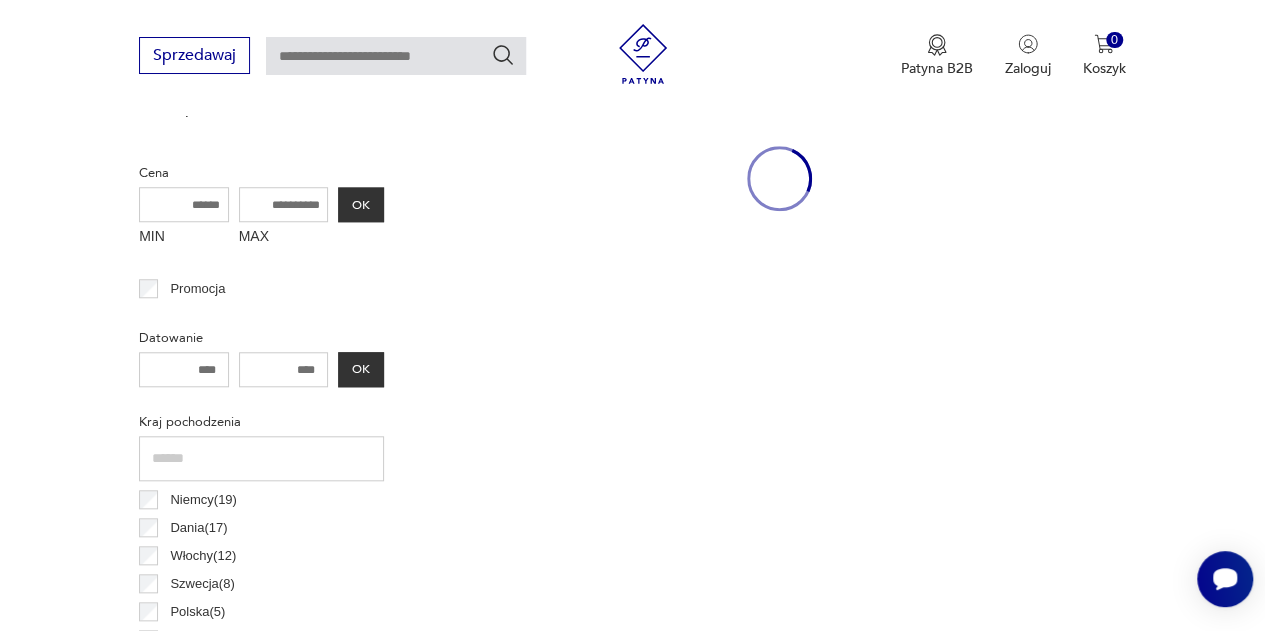 scroll, scrollTop: 530, scrollLeft: 0, axis: vertical 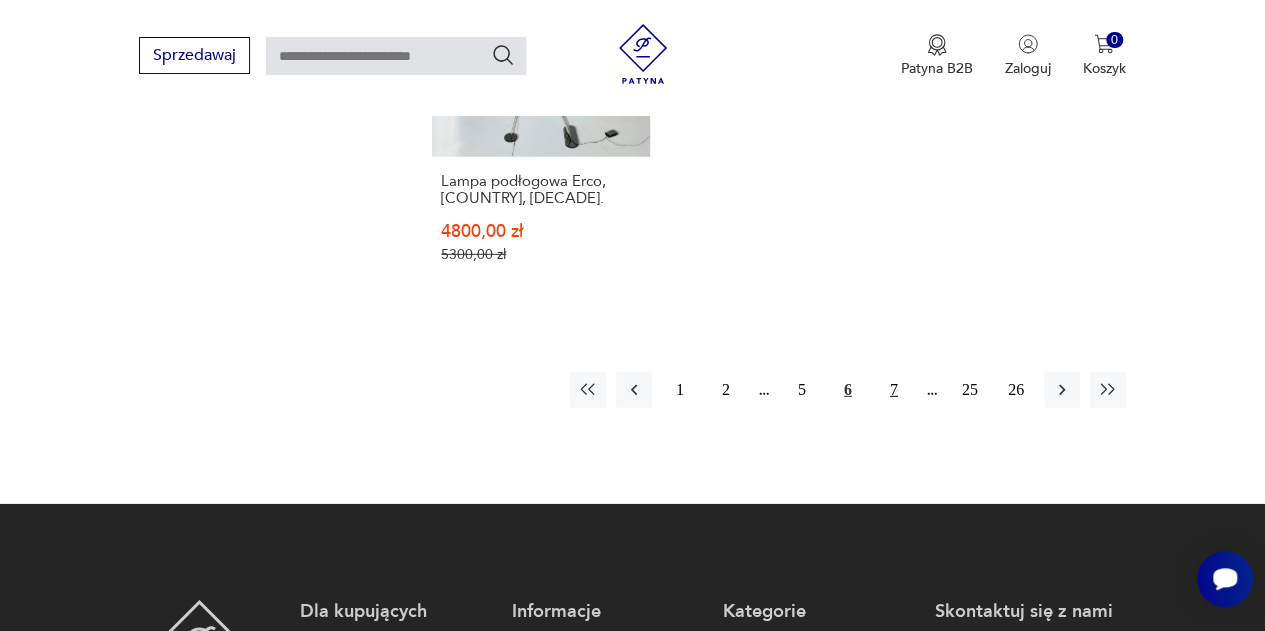 click on "7" at bounding box center (894, 390) 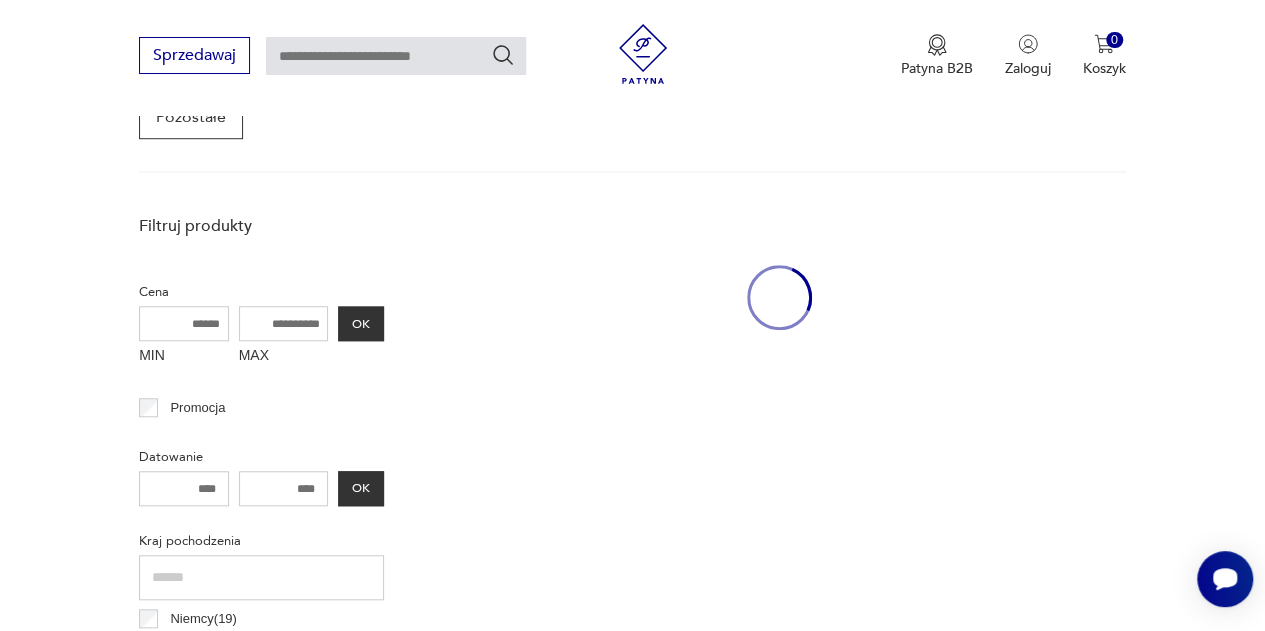 scroll, scrollTop: 530, scrollLeft: 0, axis: vertical 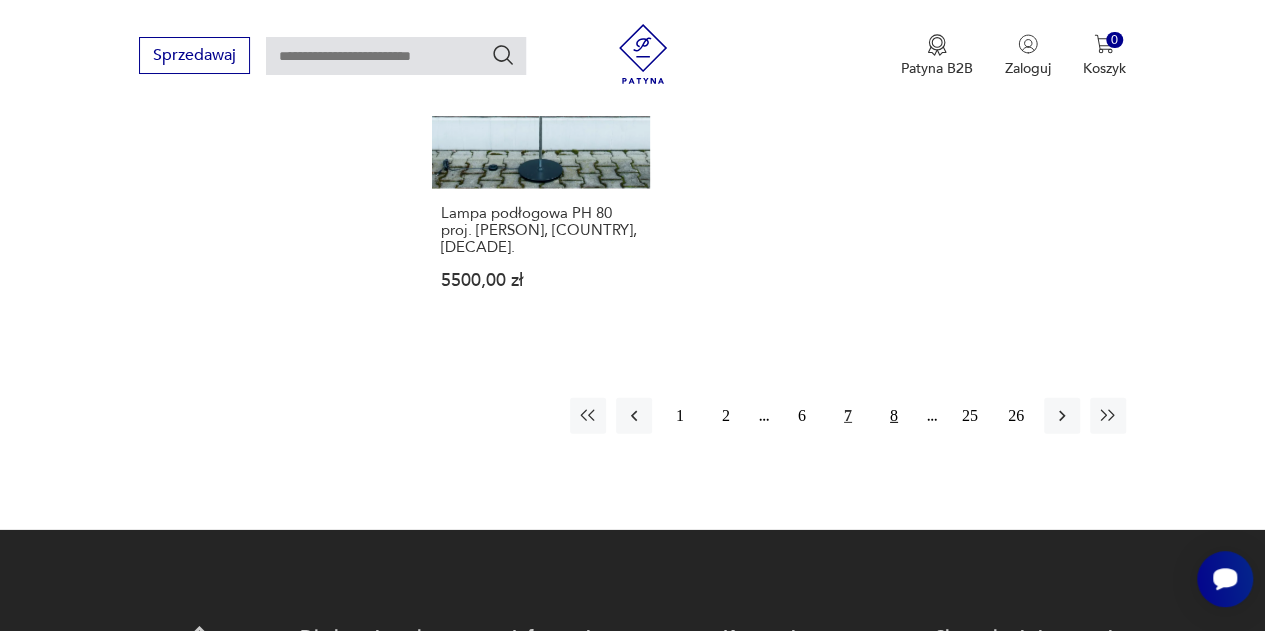 click on "8" at bounding box center (894, 416) 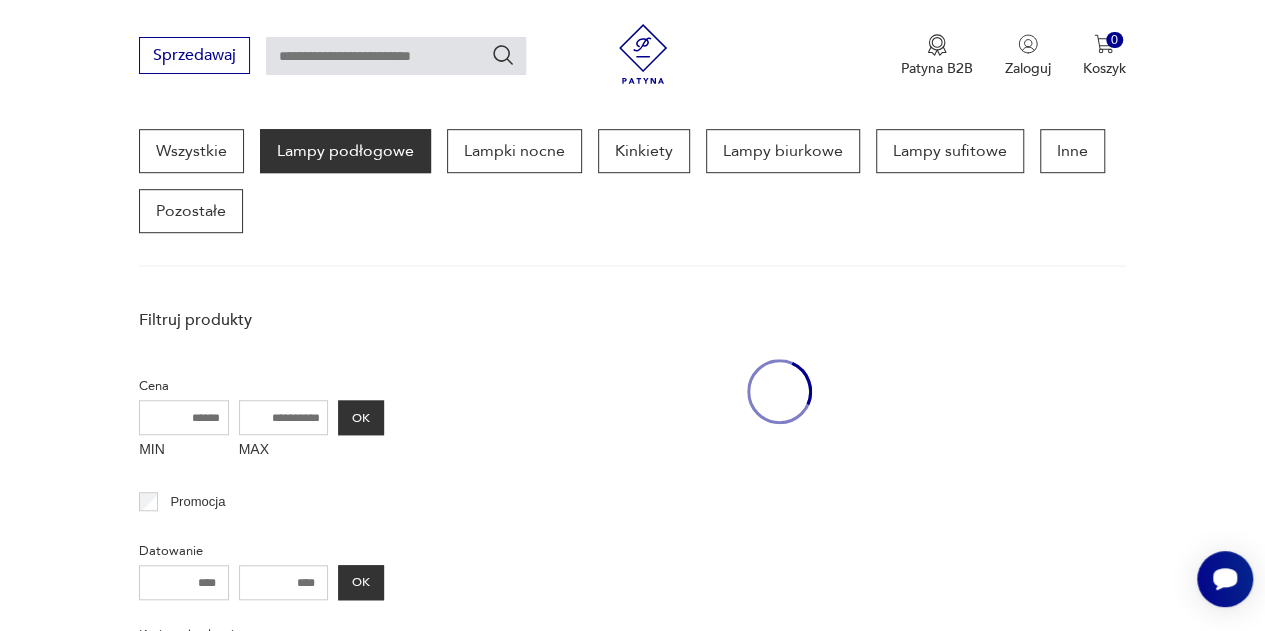 scroll, scrollTop: 530, scrollLeft: 0, axis: vertical 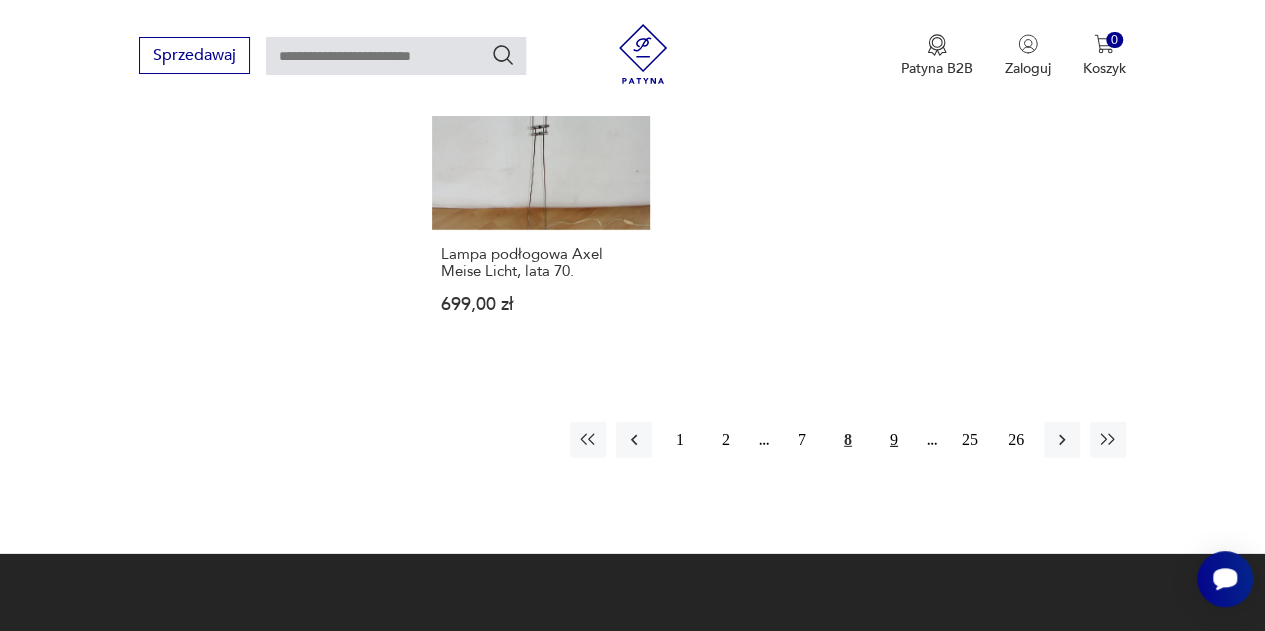 click on "9" at bounding box center (894, 440) 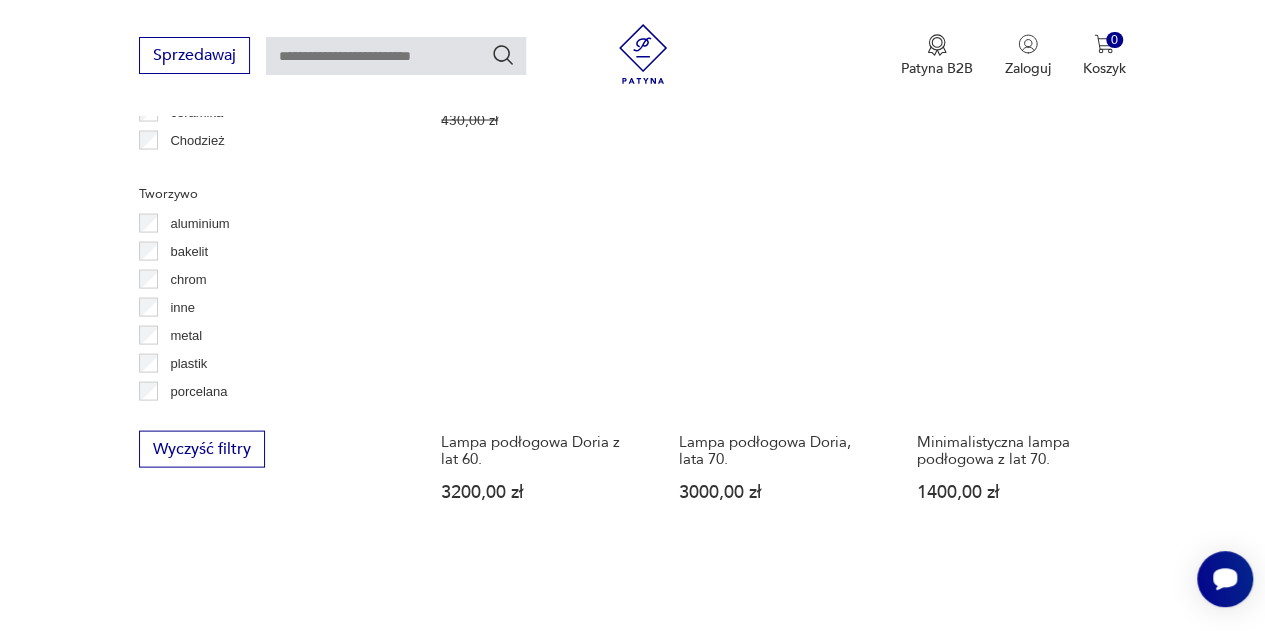 scroll, scrollTop: 1861, scrollLeft: 0, axis: vertical 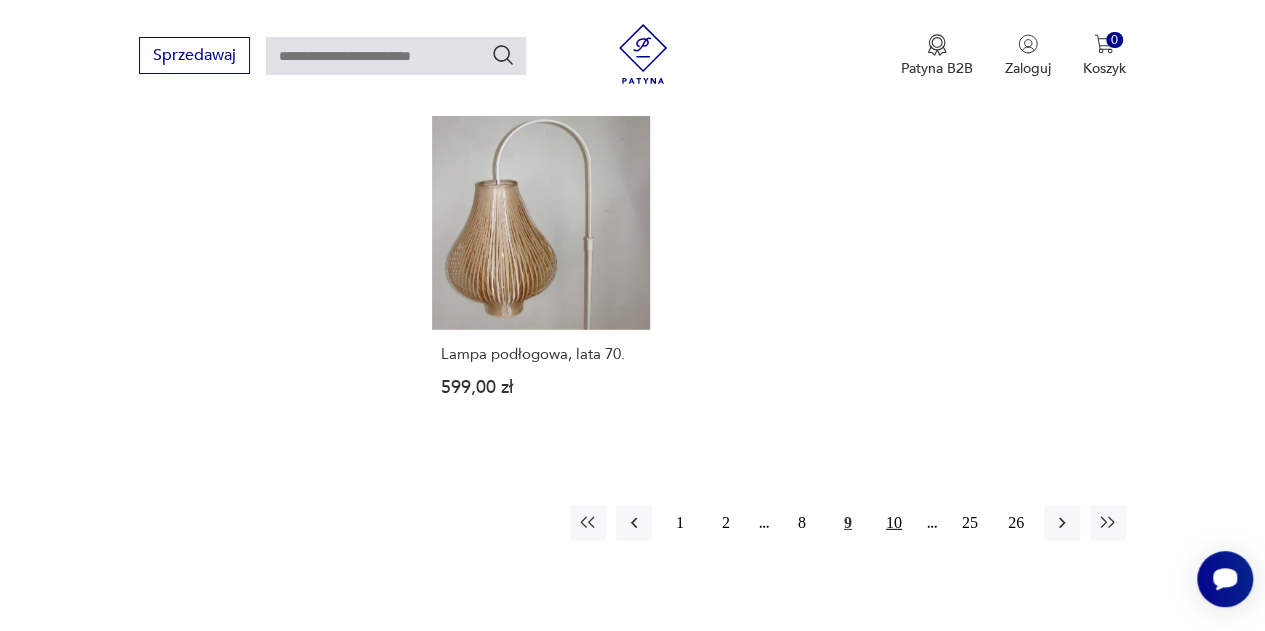click on "10" at bounding box center [894, 523] 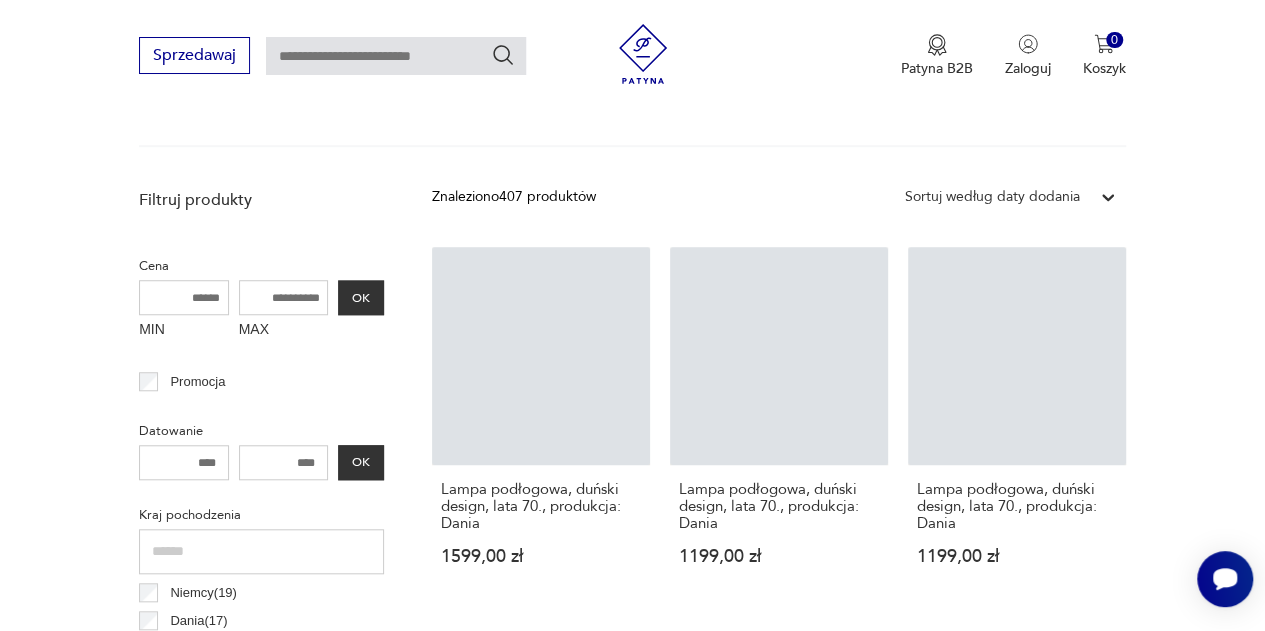 scroll, scrollTop: 530, scrollLeft: 0, axis: vertical 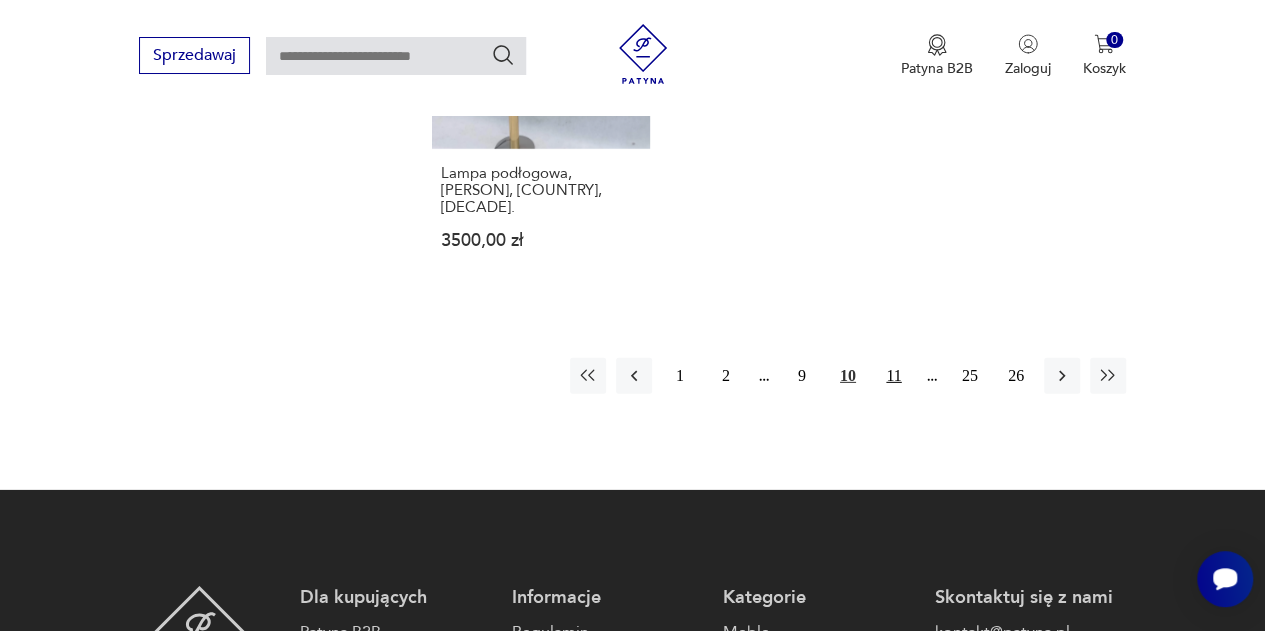 click on "11" at bounding box center (894, 376) 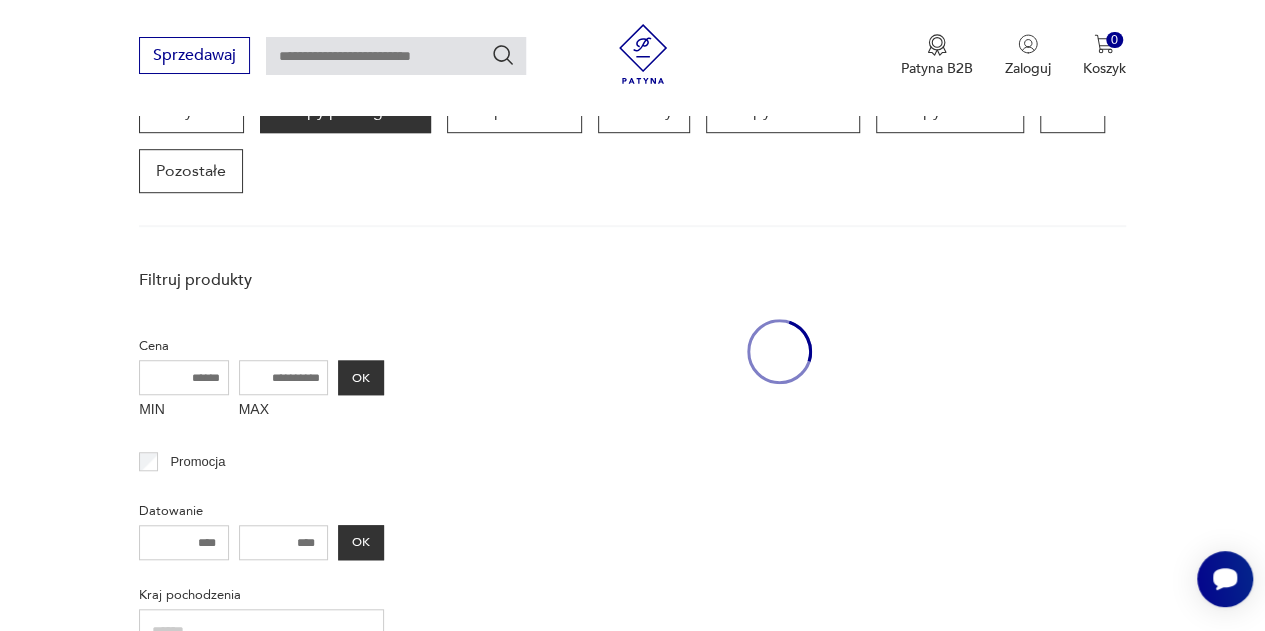 scroll, scrollTop: 530, scrollLeft: 0, axis: vertical 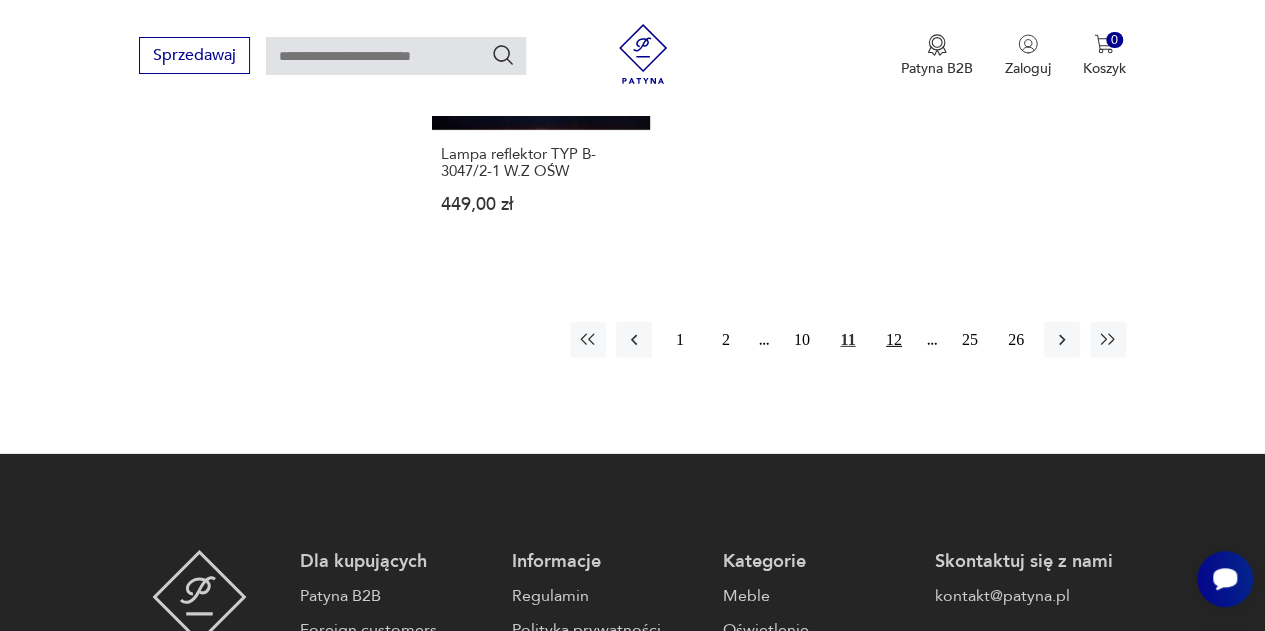 click on "12" at bounding box center (894, 340) 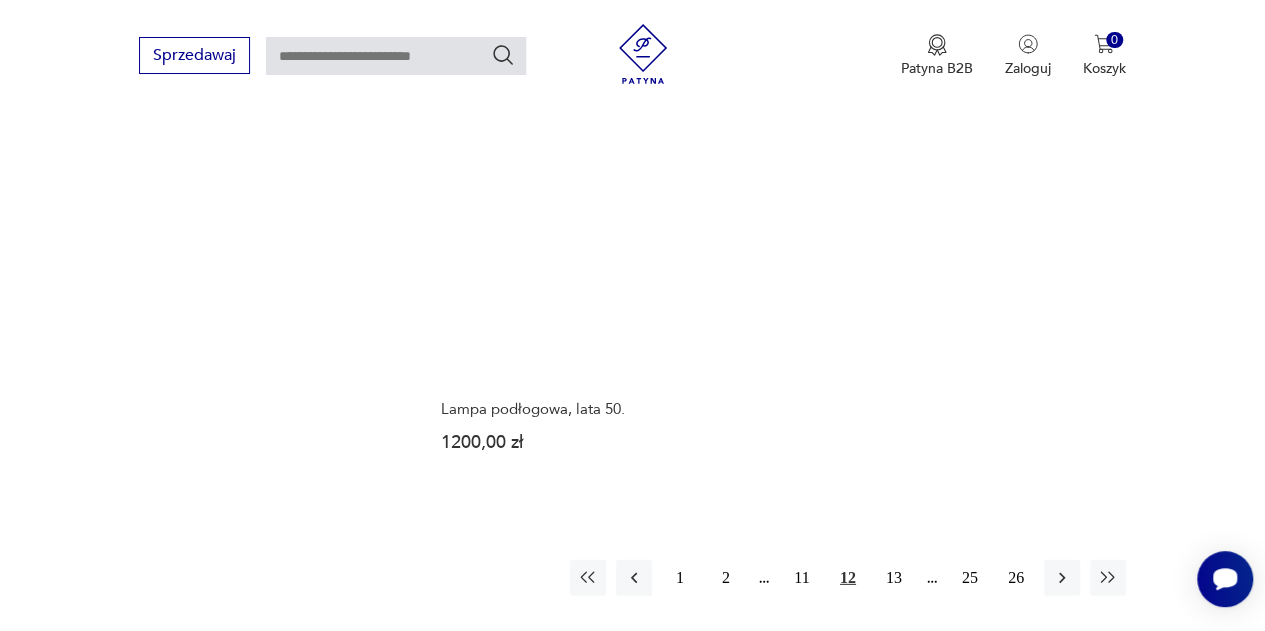 scroll, scrollTop: 2754, scrollLeft: 0, axis: vertical 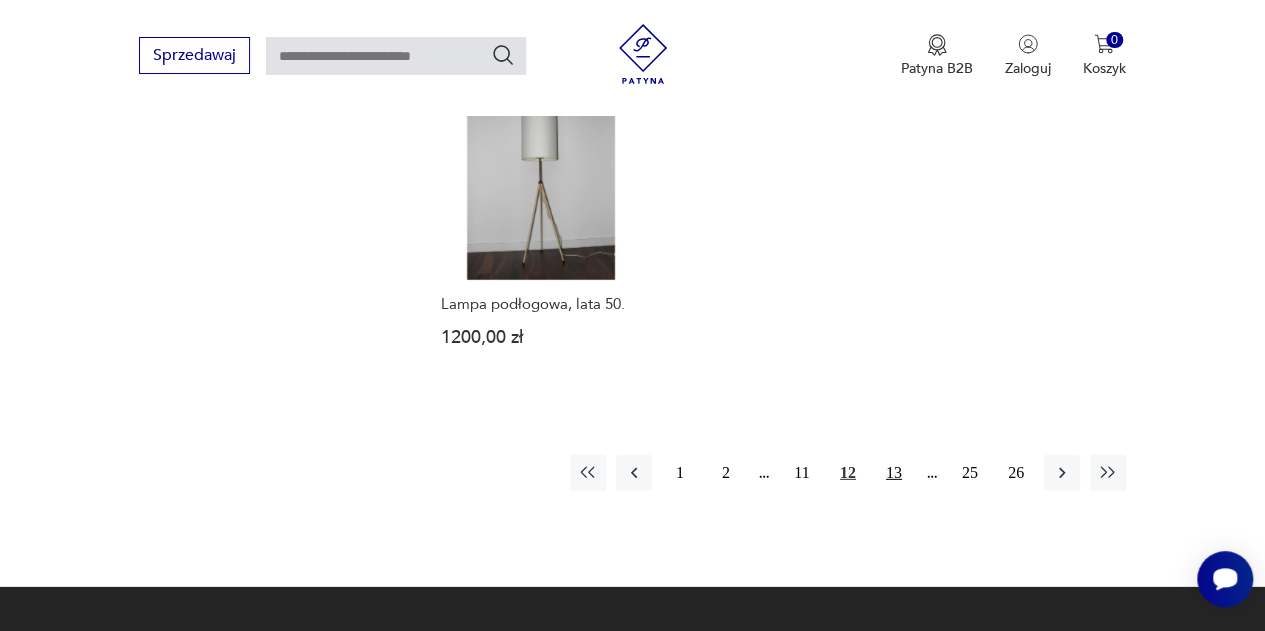 click on "13" at bounding box center [894, 473] 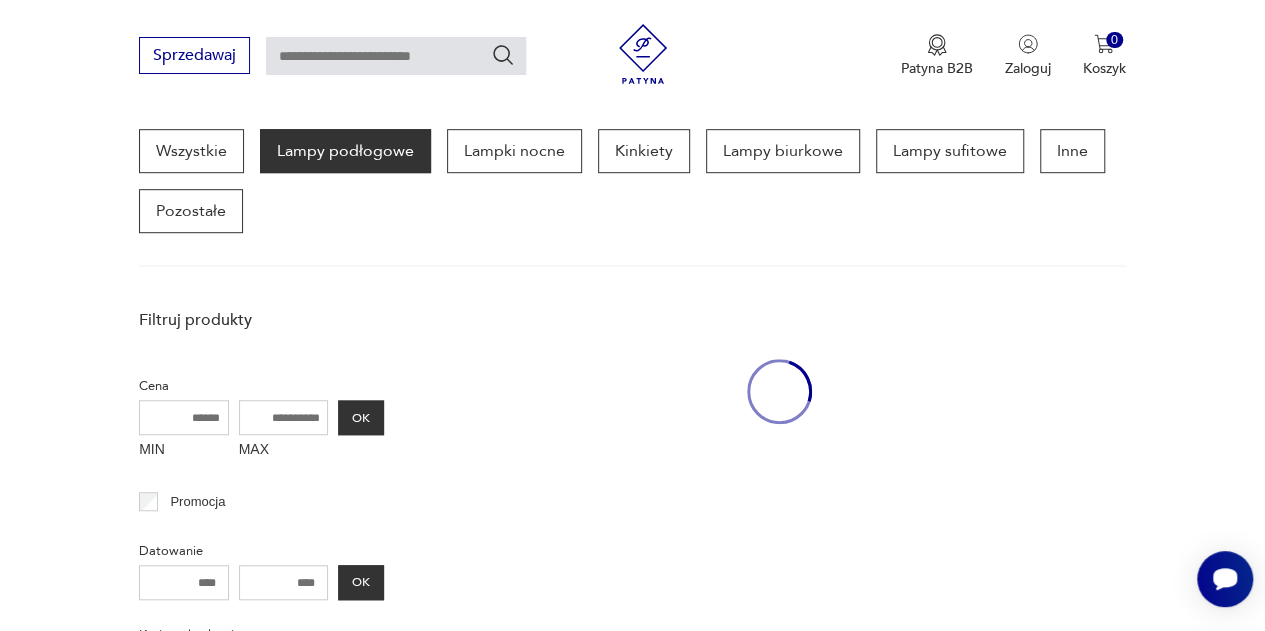 scroll, scrollTop: 530, scrollLeft: 0, axis: vertical 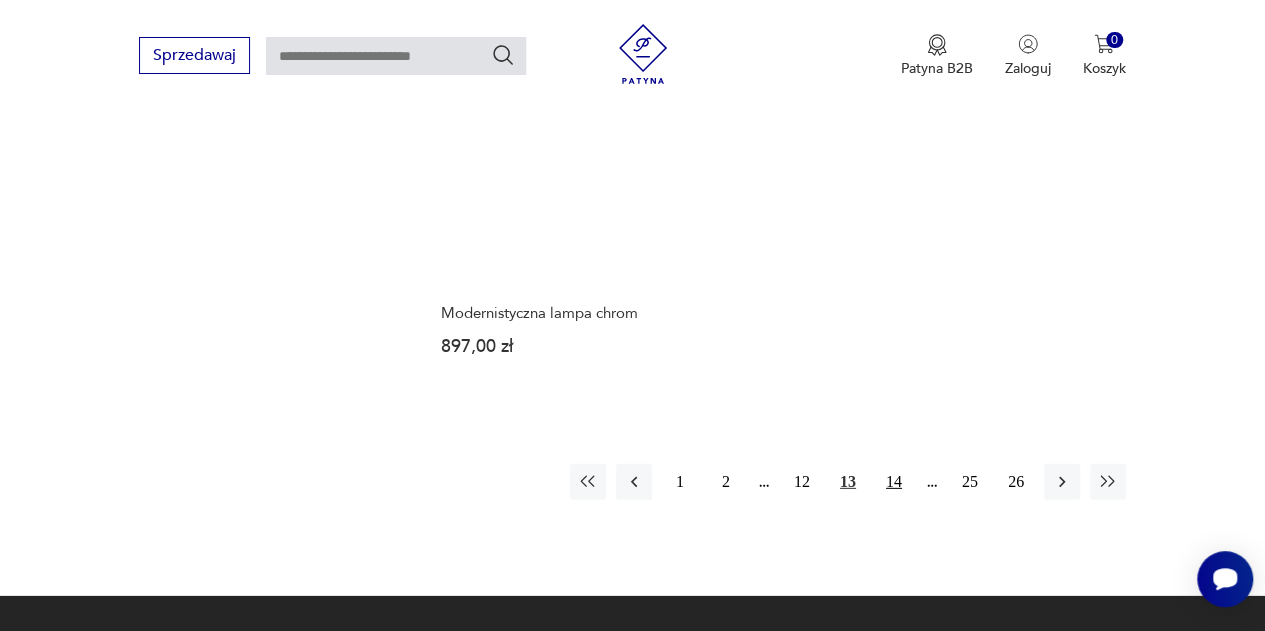 click on "14" at bounding box center (894, 482) 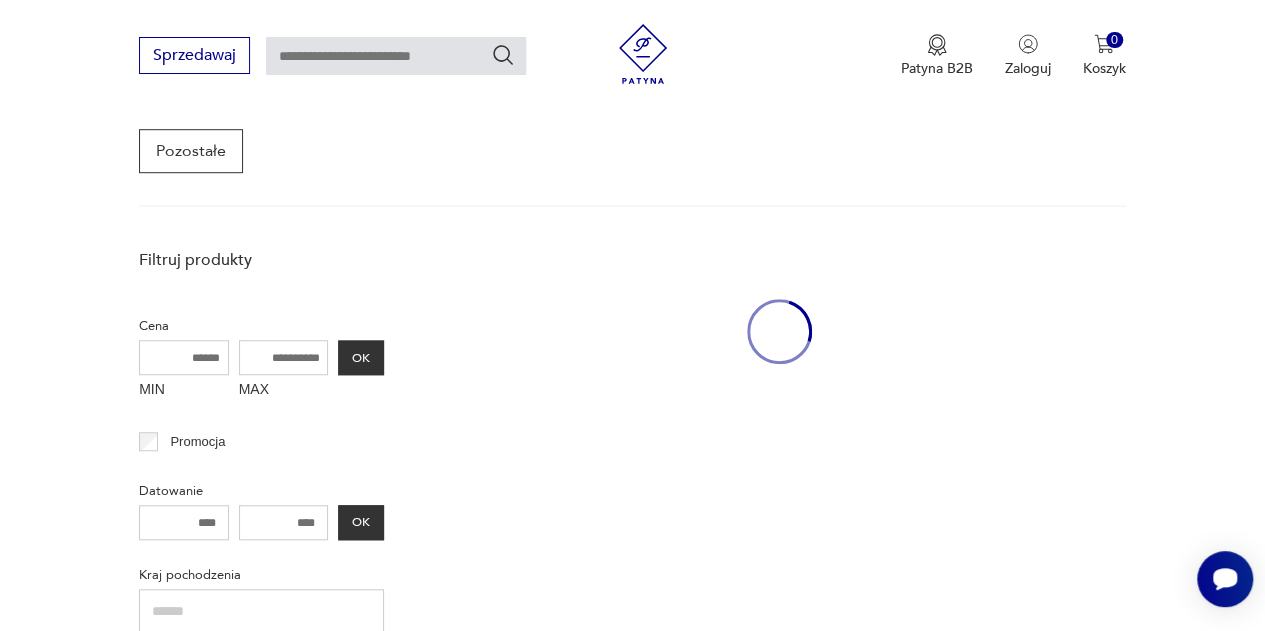 scroll, scrollTop: 530, scrollLeft: 0, axis: vertical 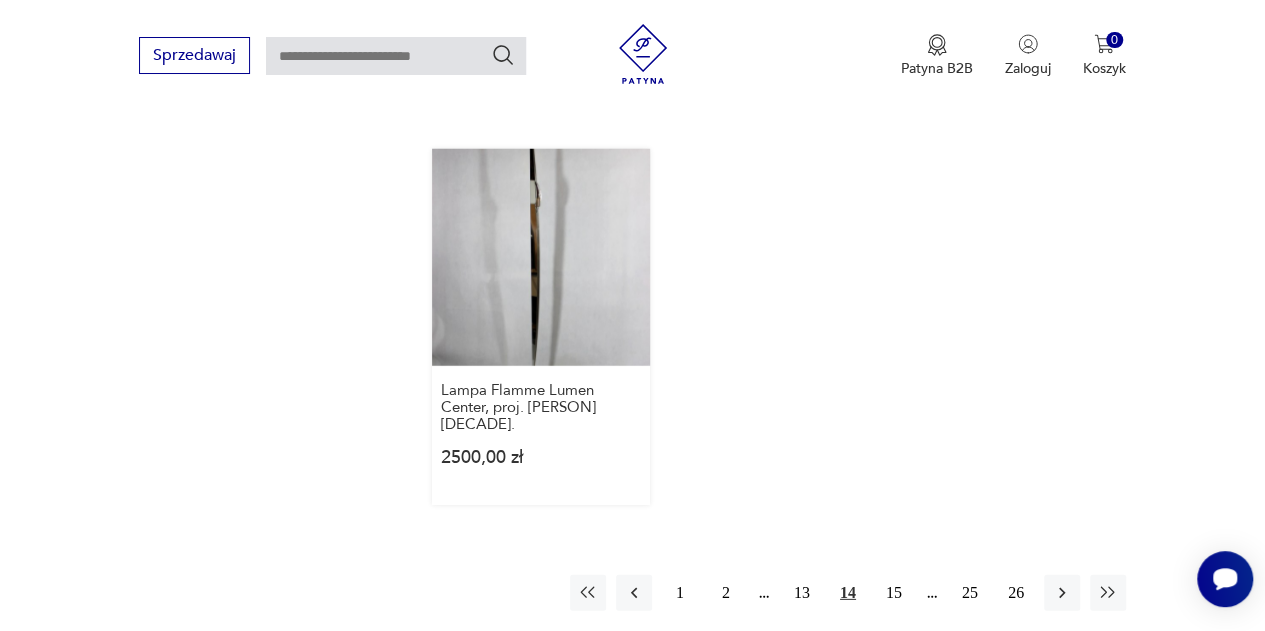 click on "Lampa Flamme Lumen Center, proj. [PERSON] [DECADE] 2500,00 zł" at bounding box center [541, 327] 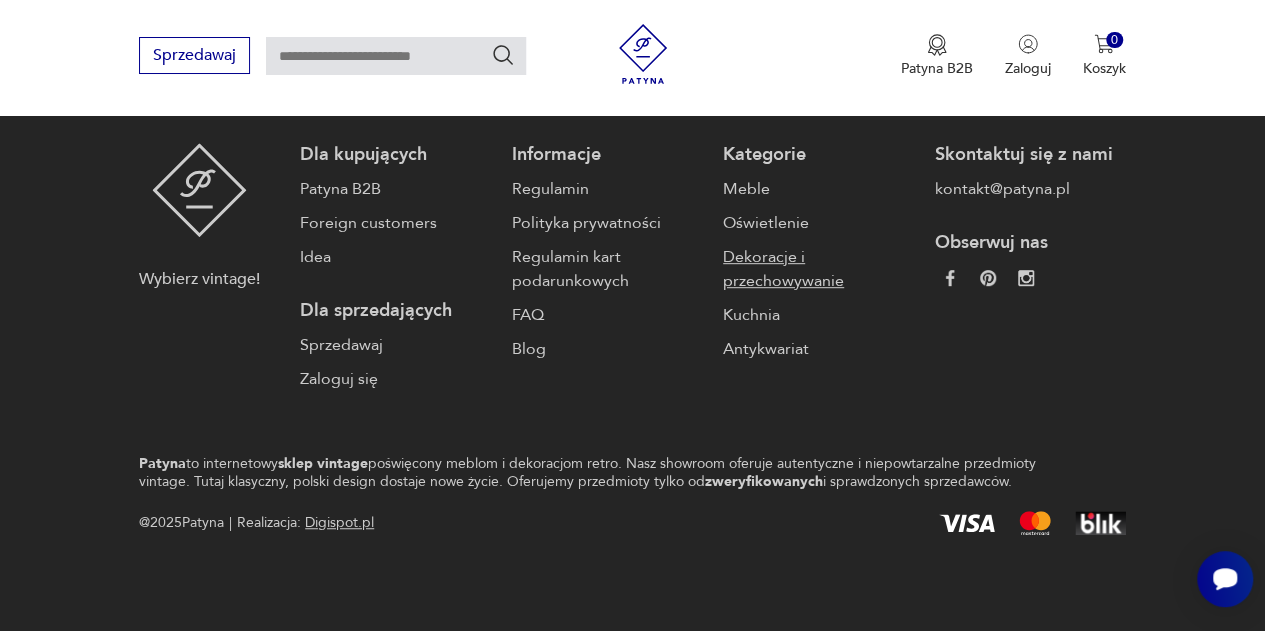 scroll, scrollTop: 0, scrollLeft: 0, axis: both 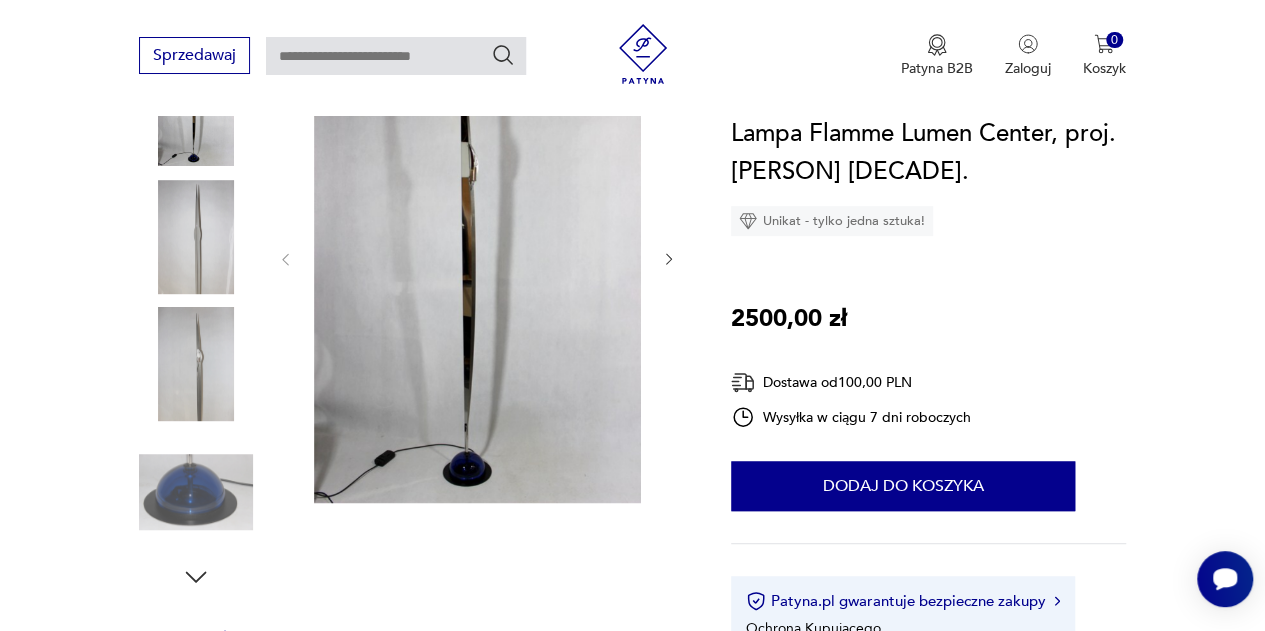 click at bounding box center [669, 259] 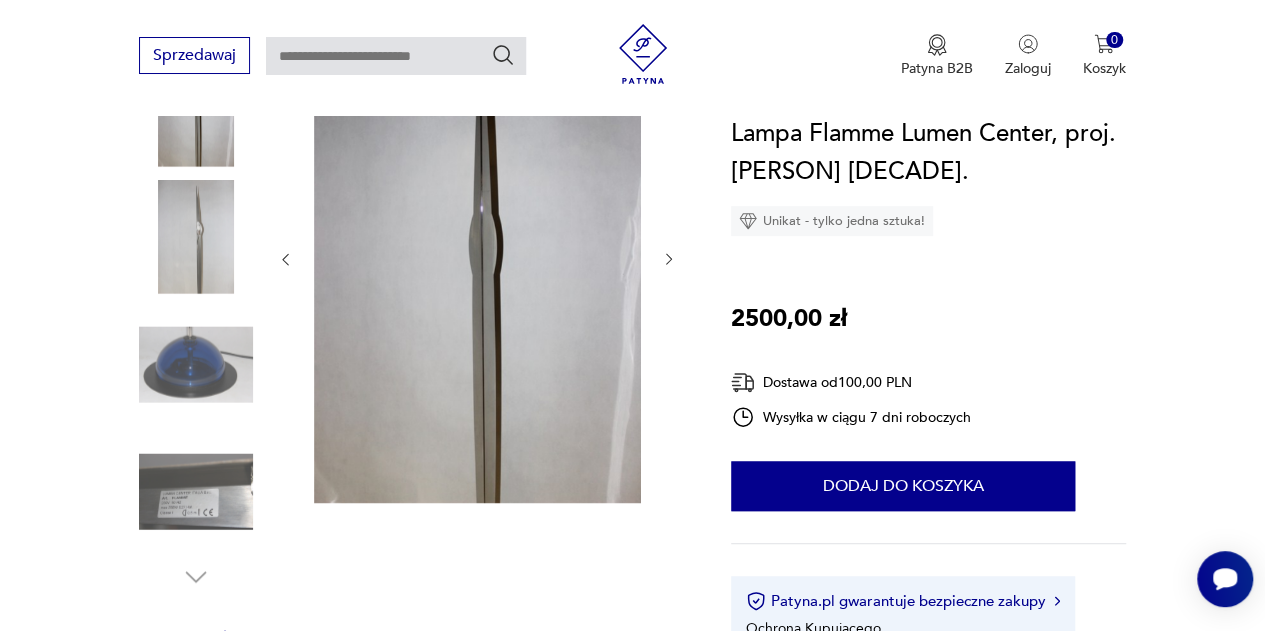 click at bounding box center [669, 259] 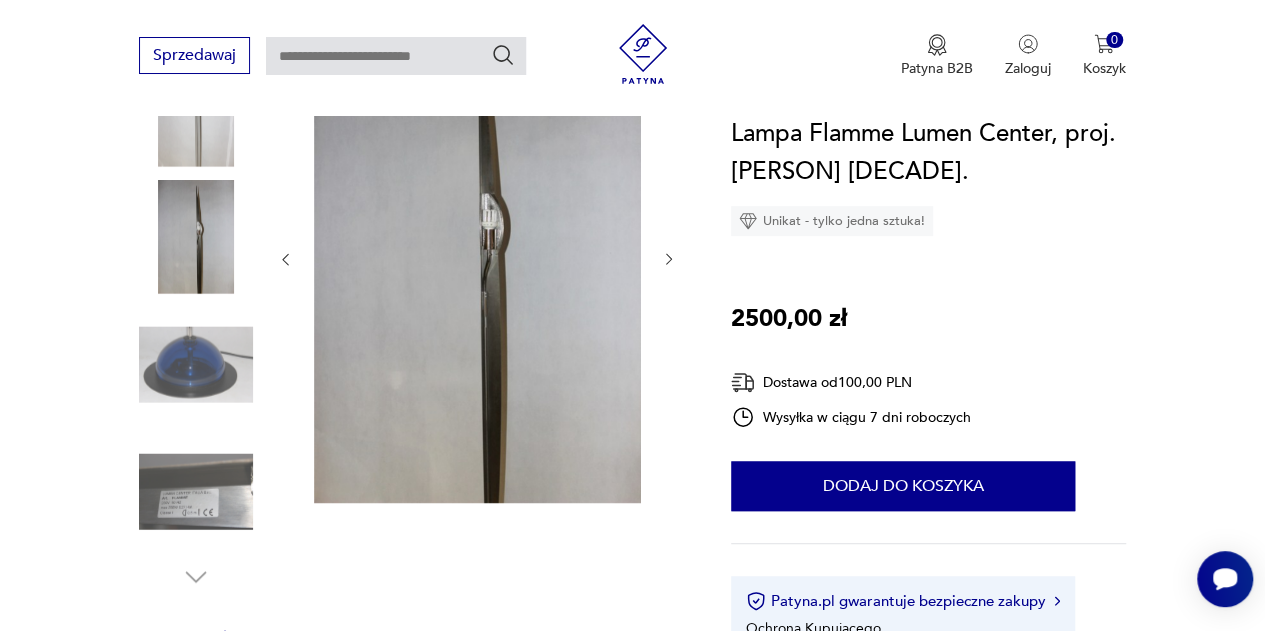 click at bounding box center [669, 259] 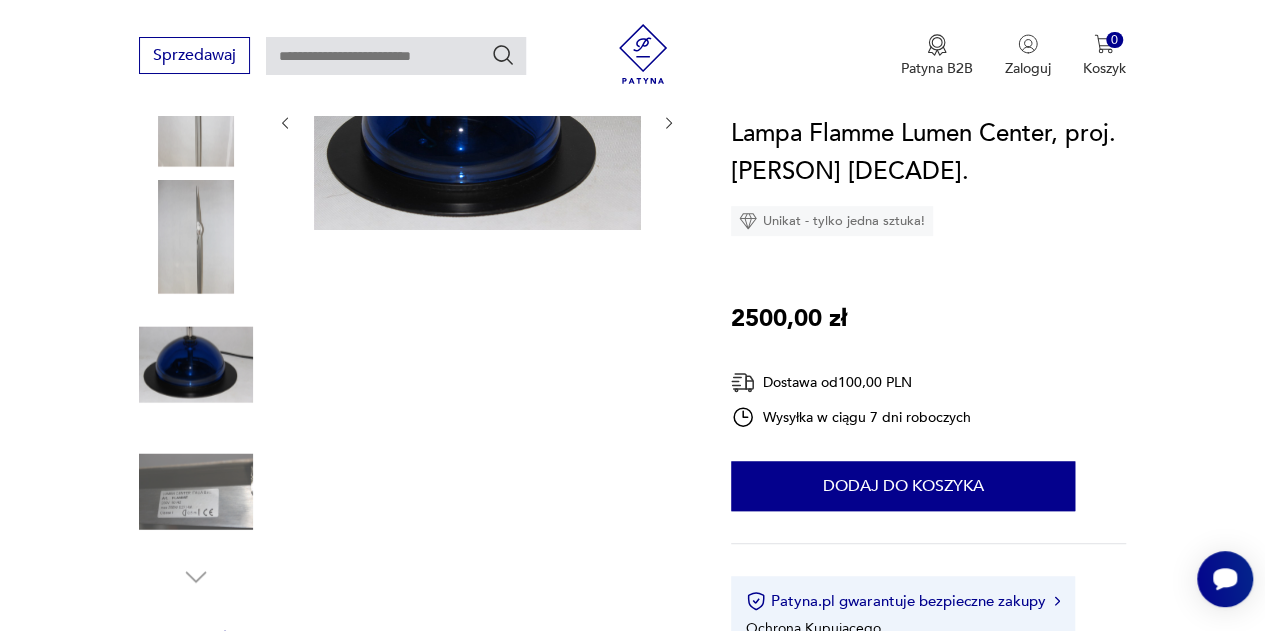 click at bounding box center (196, 237) 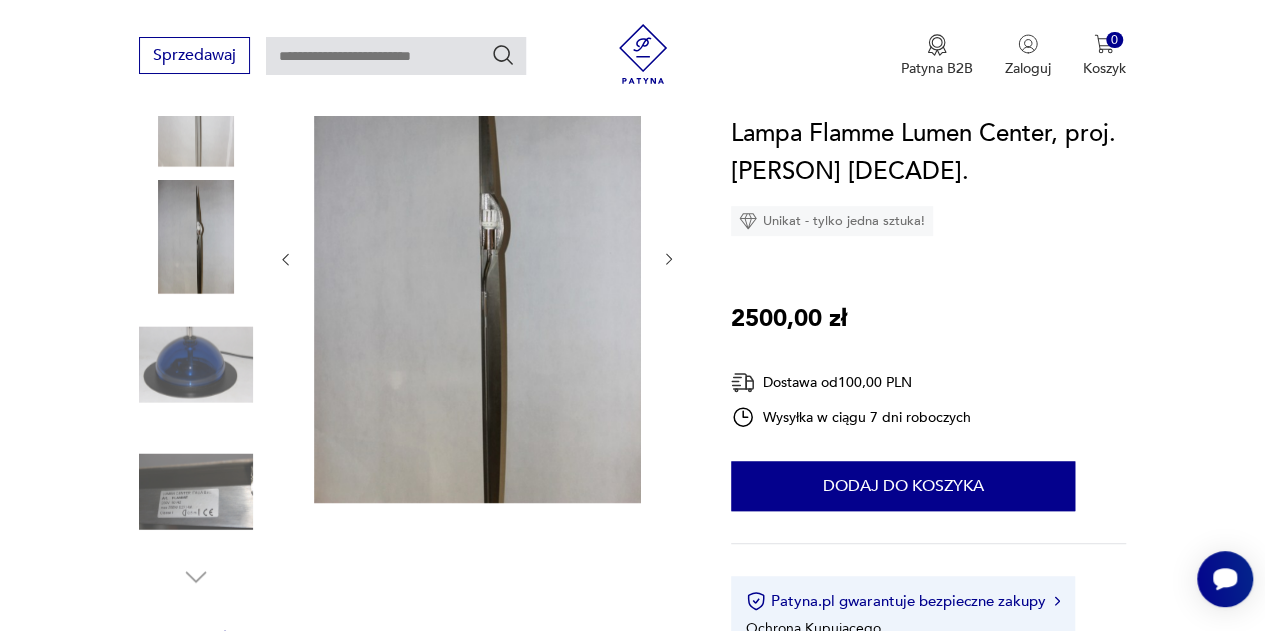 scroll, scrollTop: 2204, scrollLeft: 0, axis: vertical 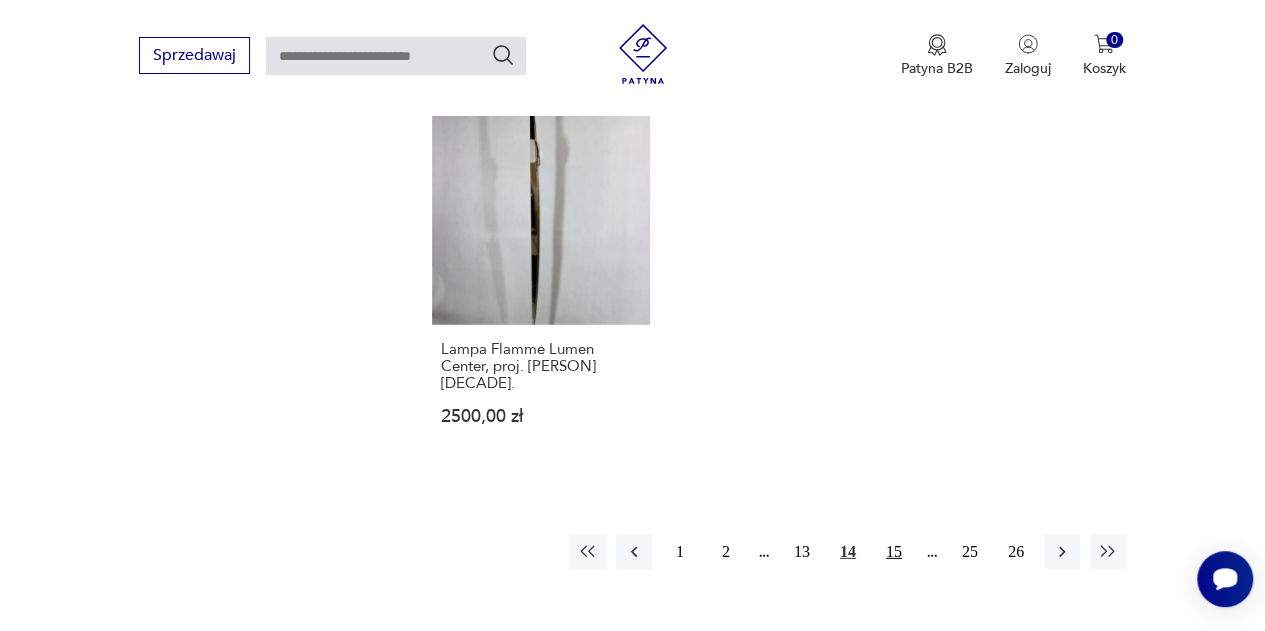 click on "15" at bounding box center [894, 552] 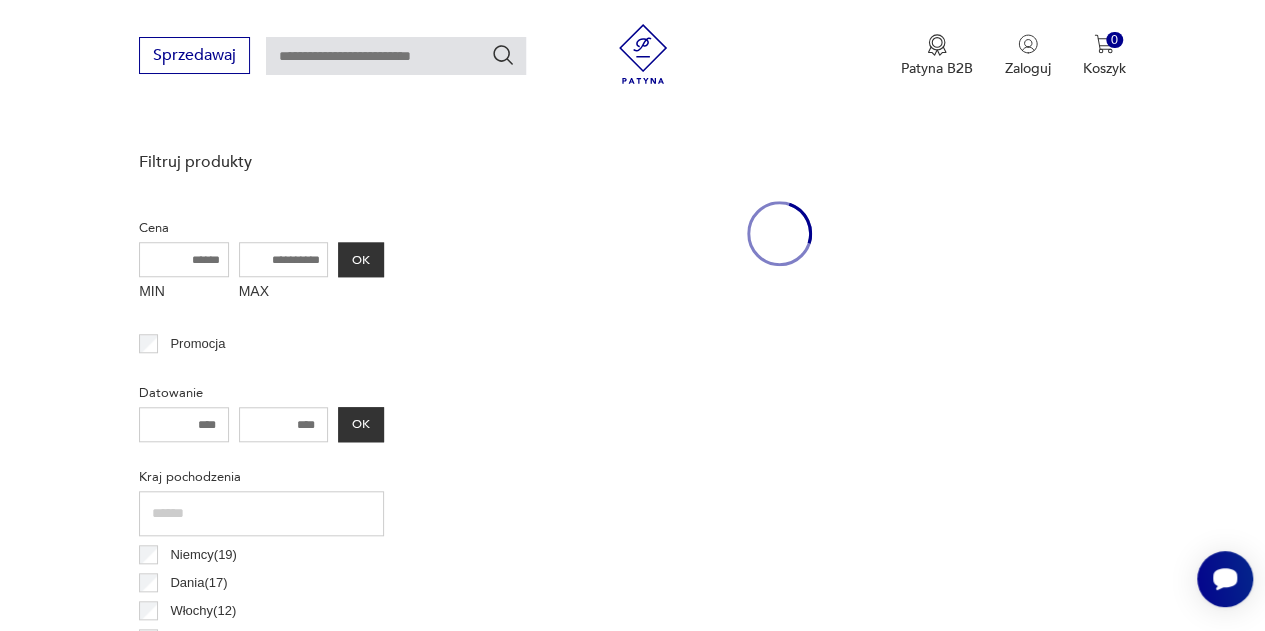 scroll, scrollTop: 530, scrollLeft: 0, axis: vertical 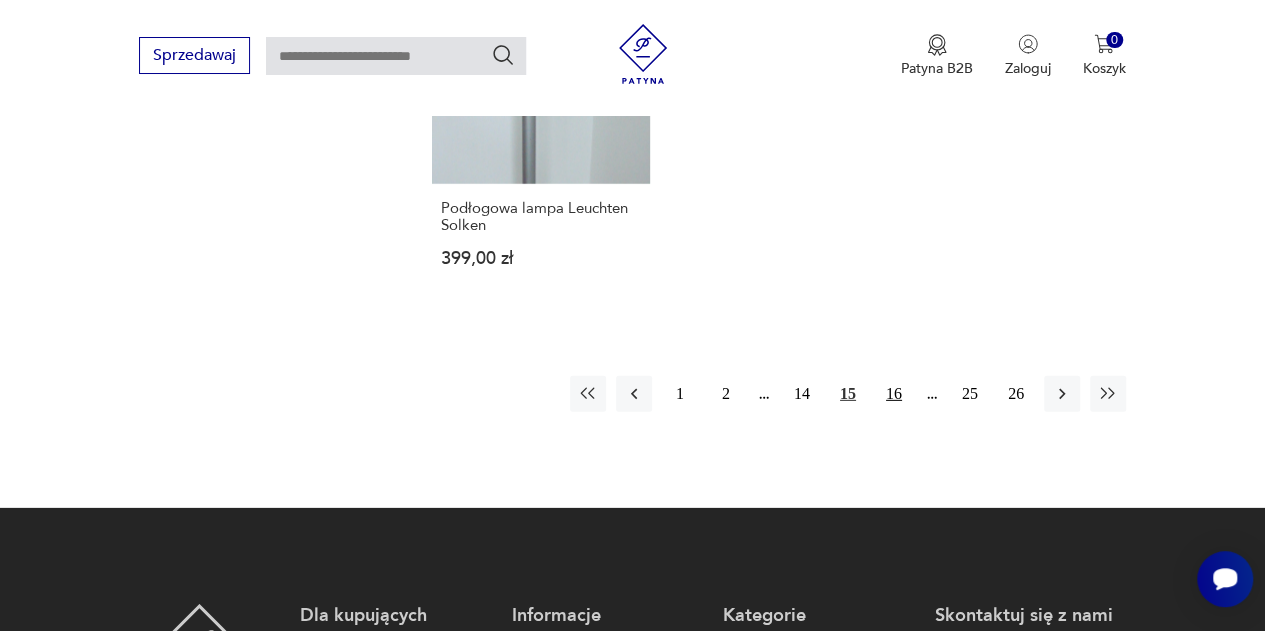 click on "16" at bounding box center (894, 394) 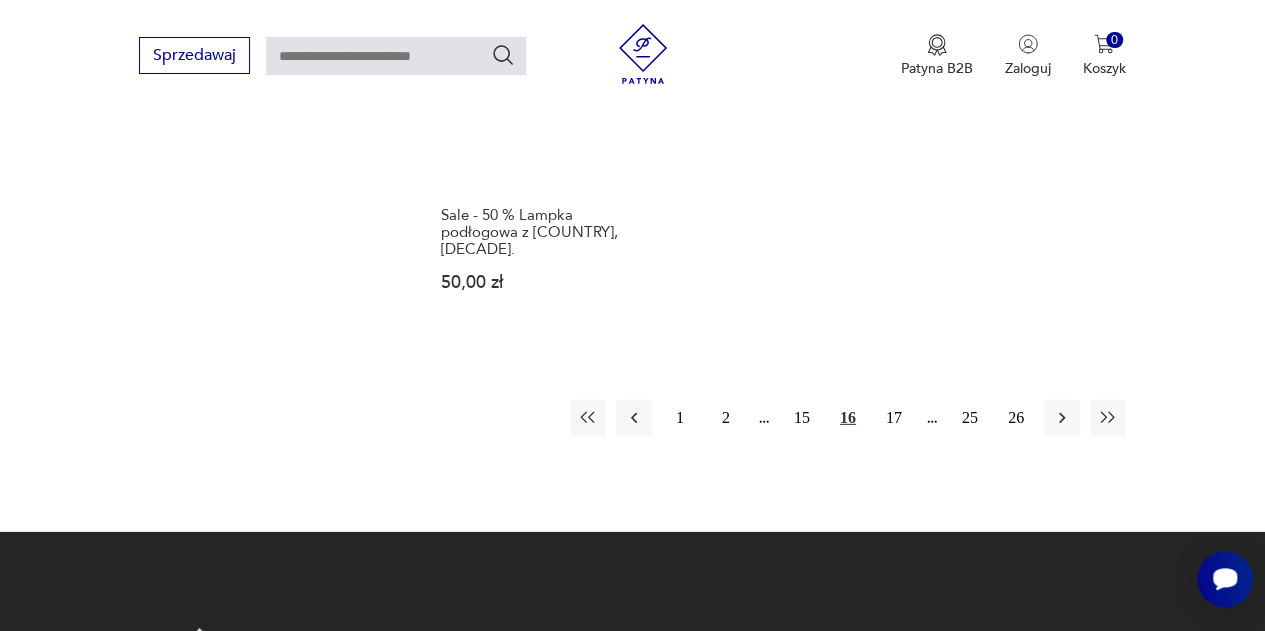 scroll, scrollTop: 2858, scrollLeft: 0, axis: vertical 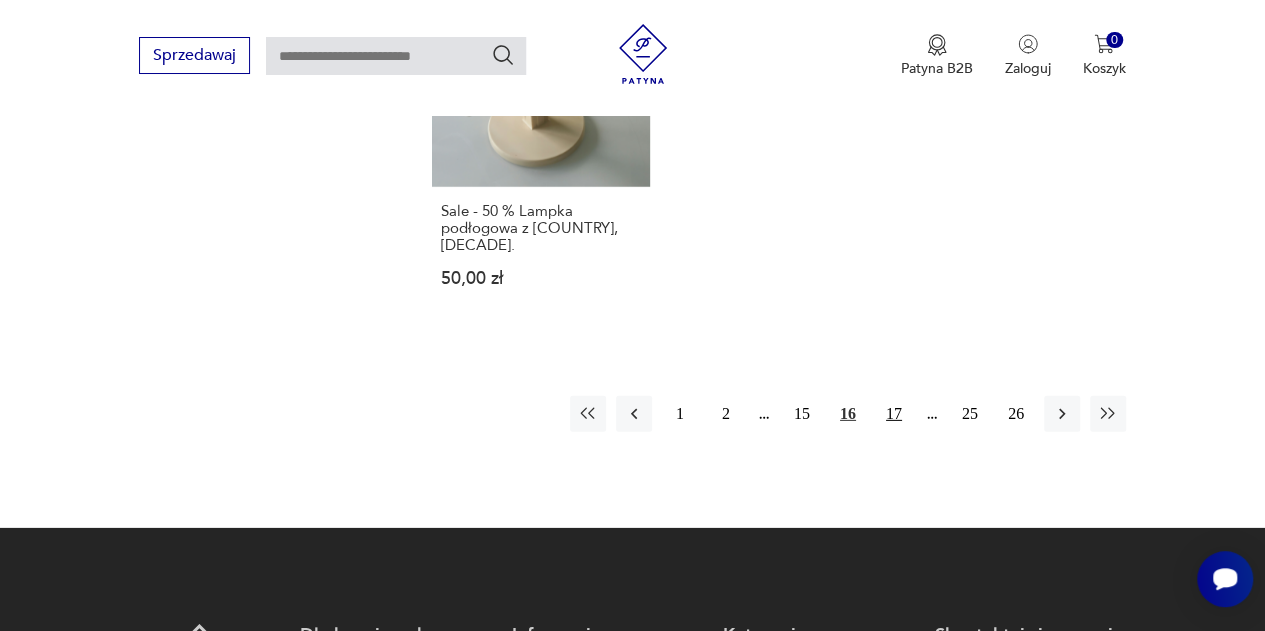 click on "17" at bounding box center [894, 414] 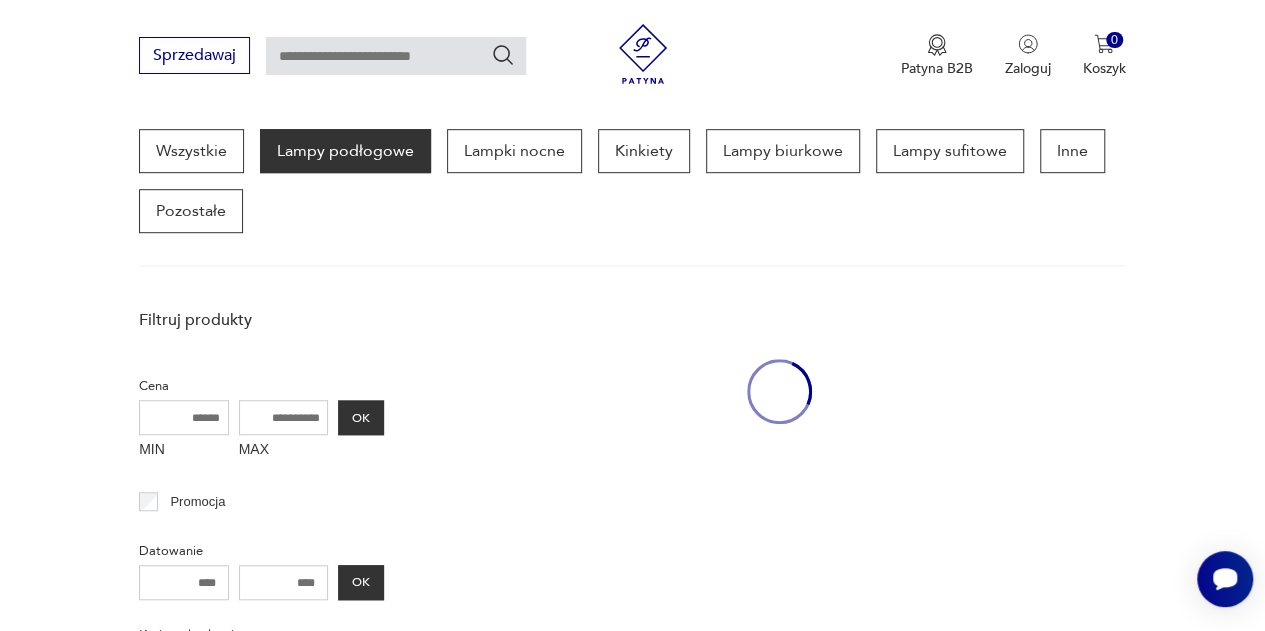 scroll, scrollTop: 530, scrollLeft: 0, axis: vertical 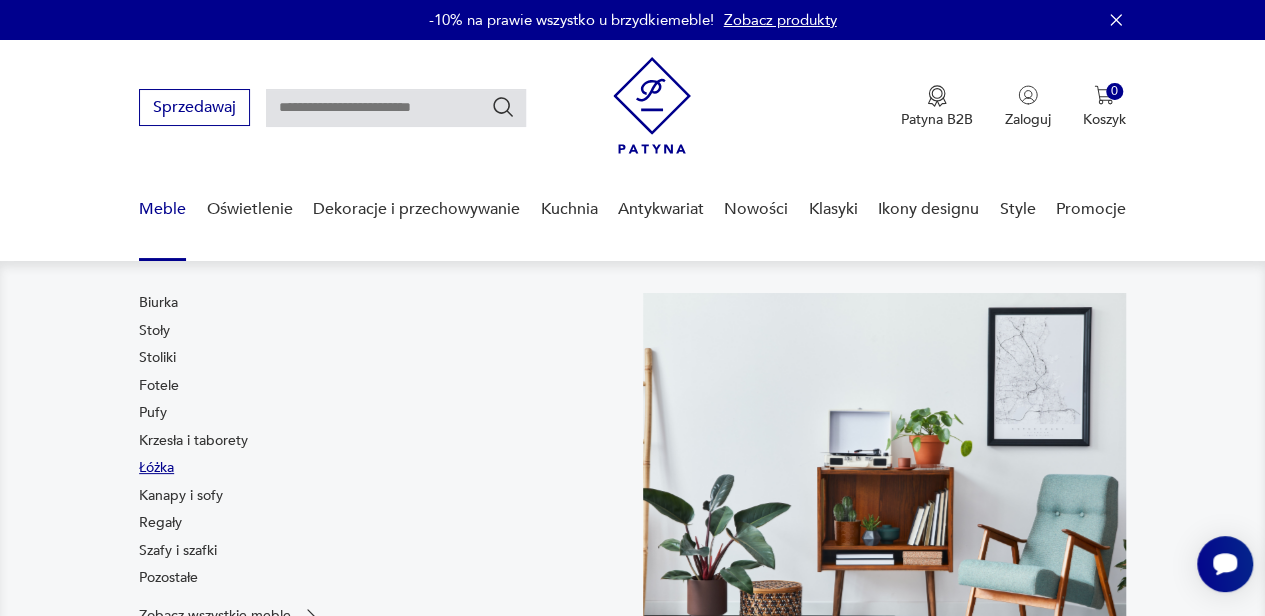 click on "Łóżka" at bounding box center [156, 468] 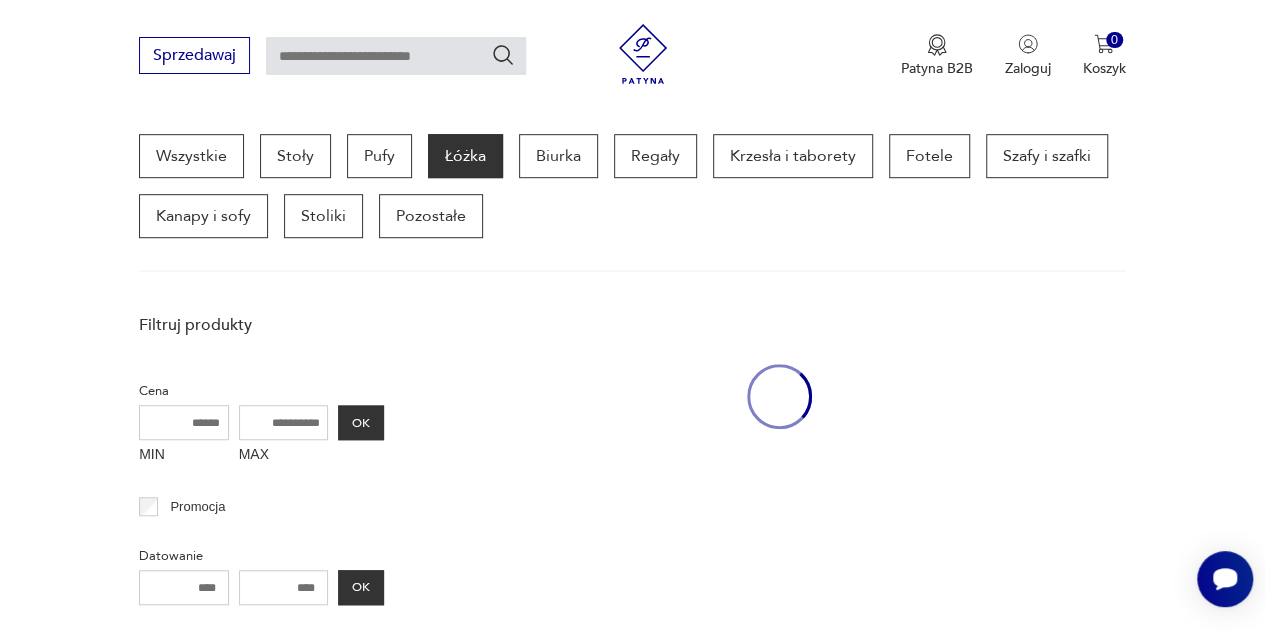 scroll, scrollTop: 530, scrollLeft: 0, axis: vertical 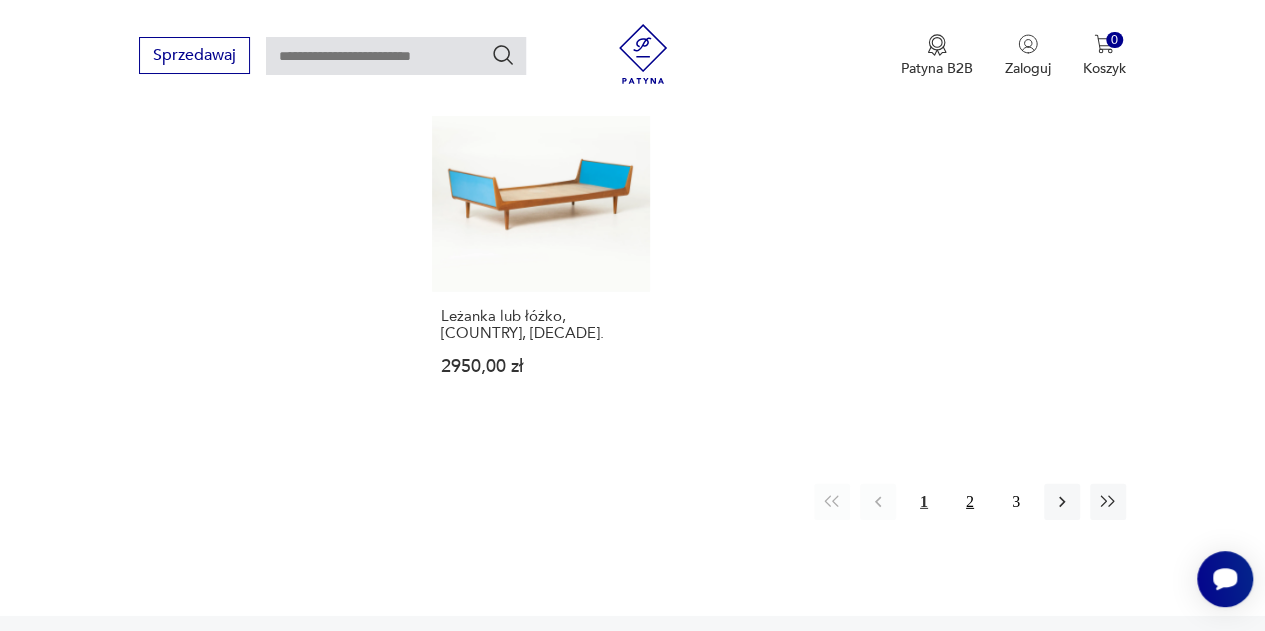 click on "2" at bounding box center (970, 502) 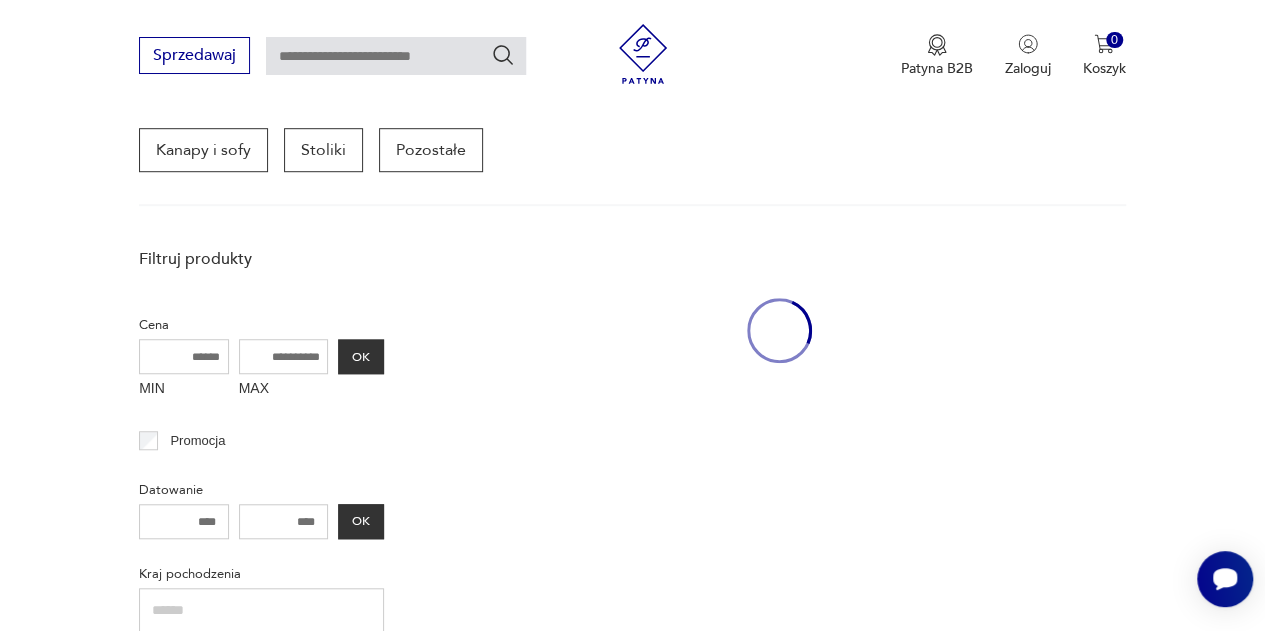 scroll, scrollTop: 530, scrollLeft: 0, axis: vertical 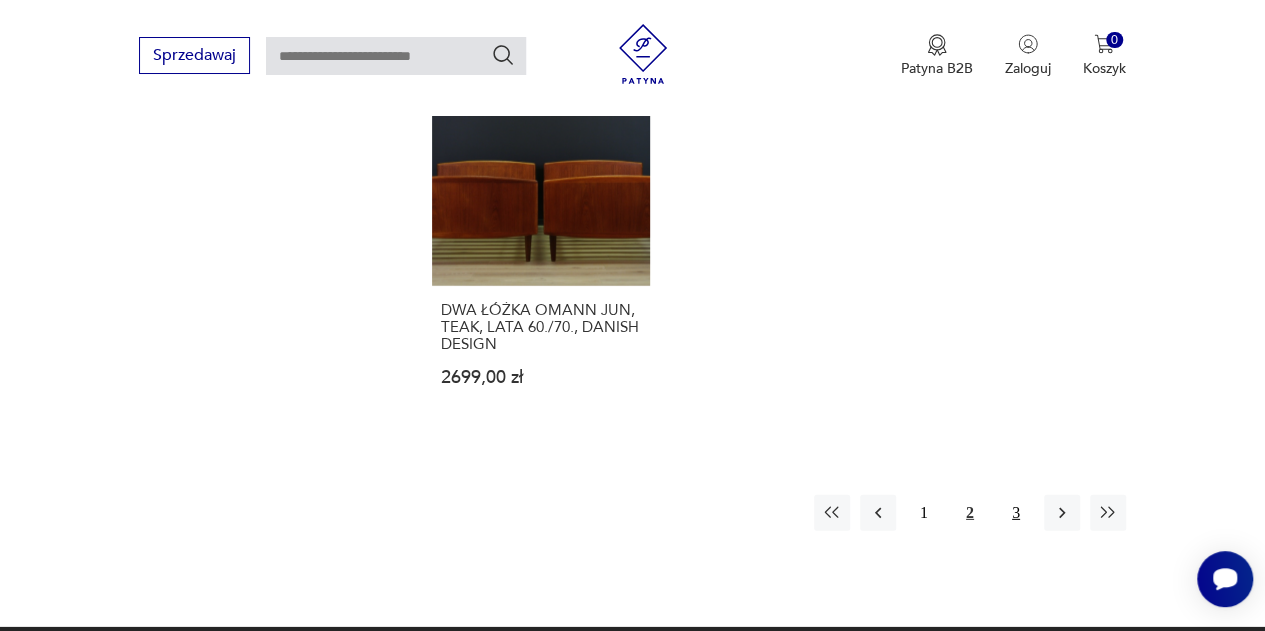click on "3" at bounding box center [1016, 513] 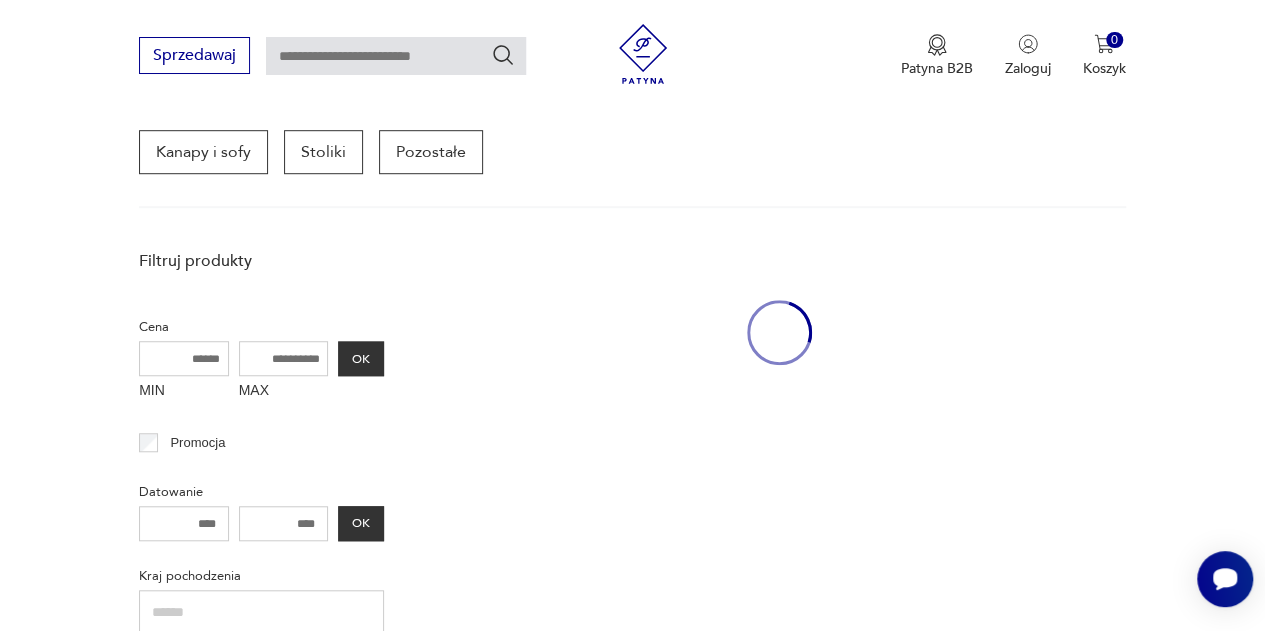 scroll, scrollTop: 530, scrollLeft: 0, axis: vertical 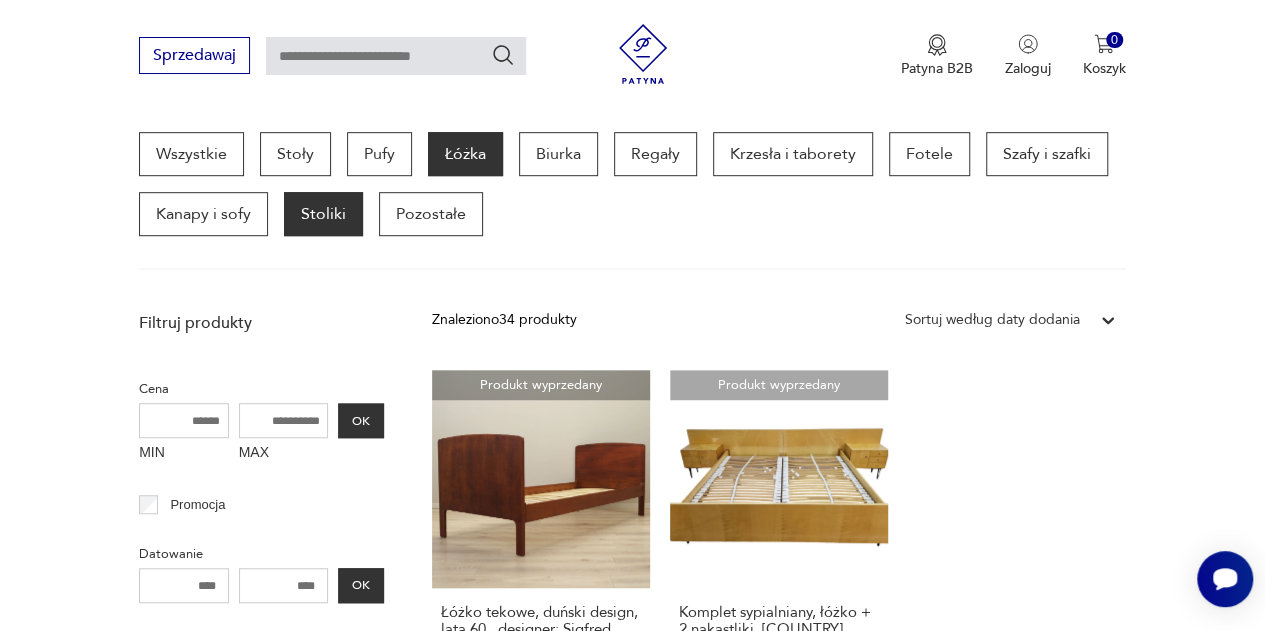 click on "Stoliki" at bounding box center (323, 214) 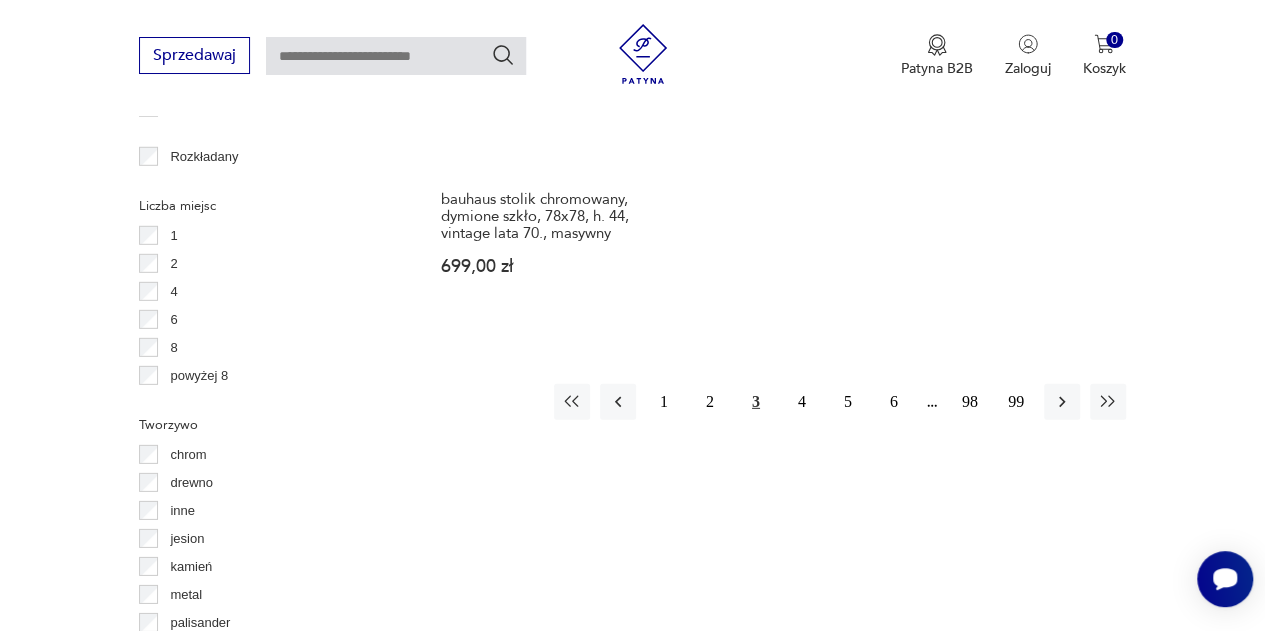 scroll, scrollTop: 2844, scrollLeft: 0, axis: vertical 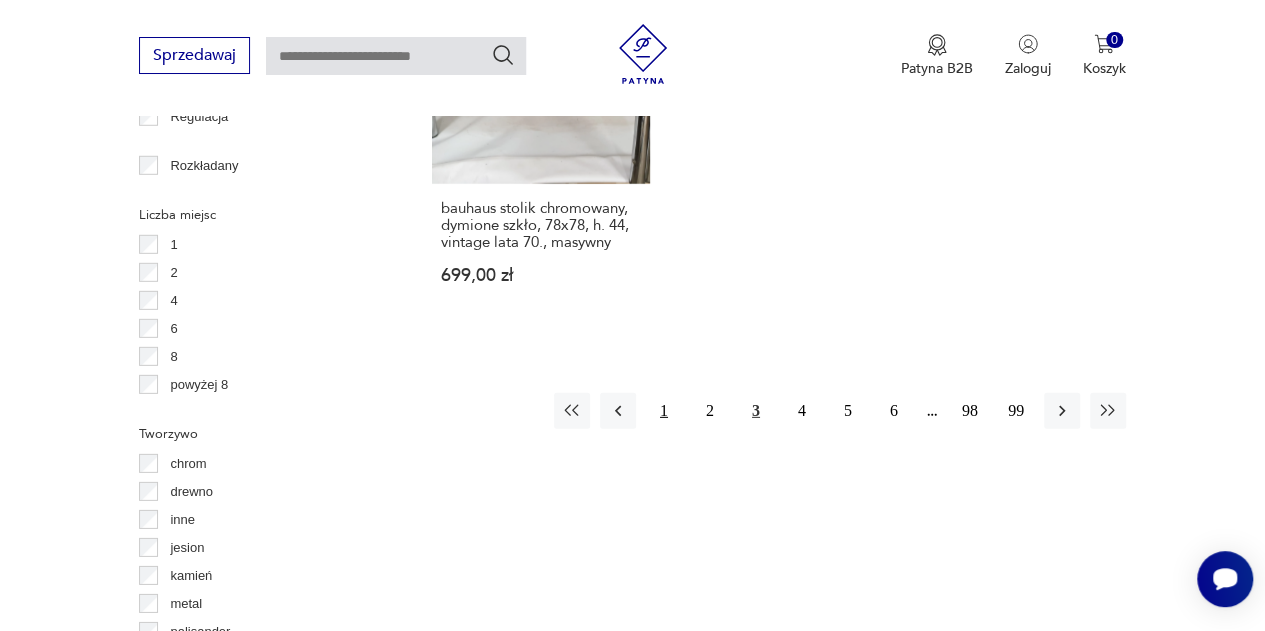click on "1" at bounding box center [664, 411] 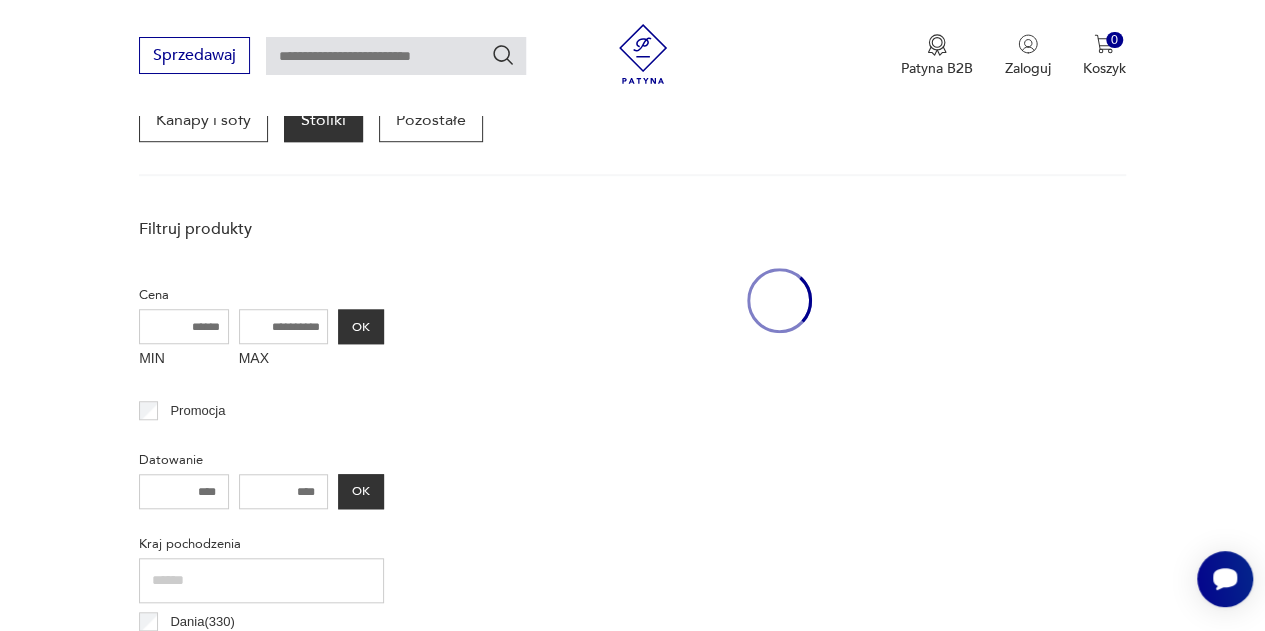 scroll, scrollTop: 530, scrollLeft: 0, axis: vertical 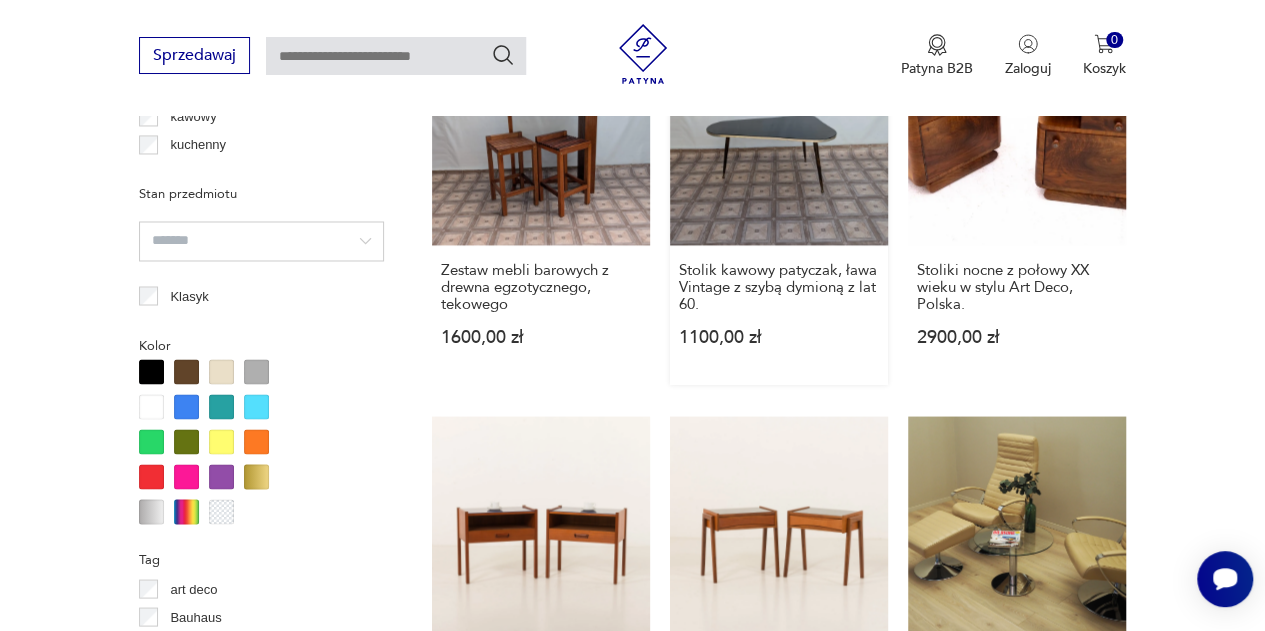 click on "Stolik kawowy patyczak, ława Vintage z szybą dymioną z [DECADE]. 1100,00 zł" at bounding box center (779, 205) 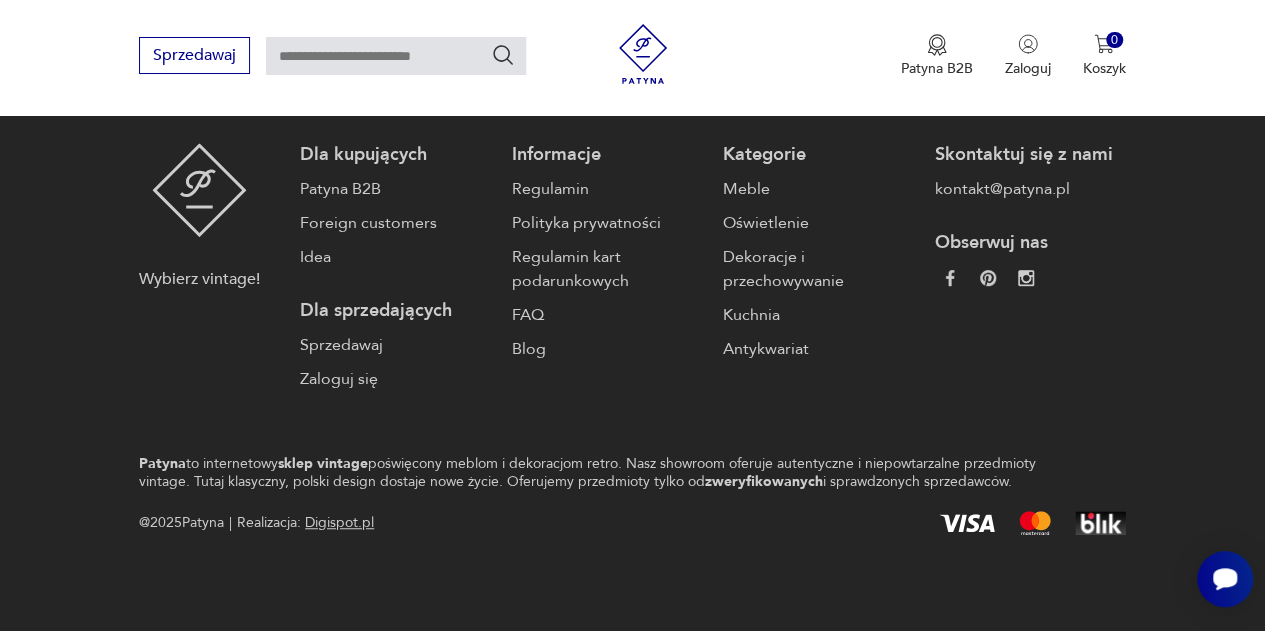 scroll, scrollTop: 0, scrollLeft: 0, axis: both 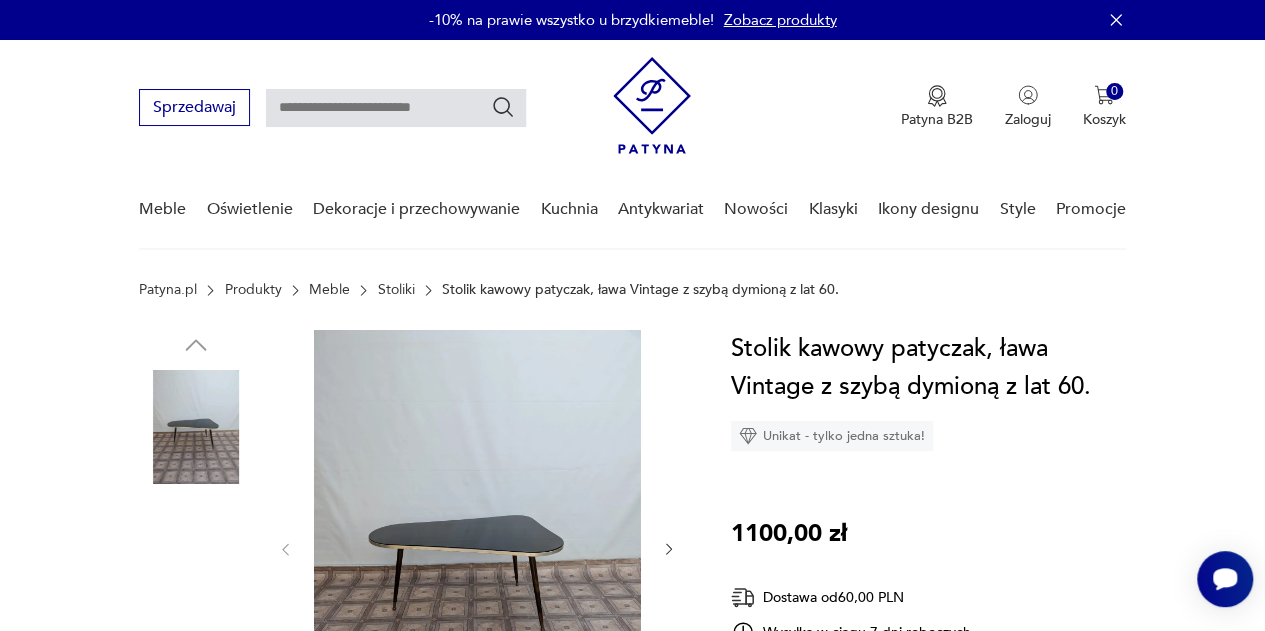 click at bounding box center [477, 547] 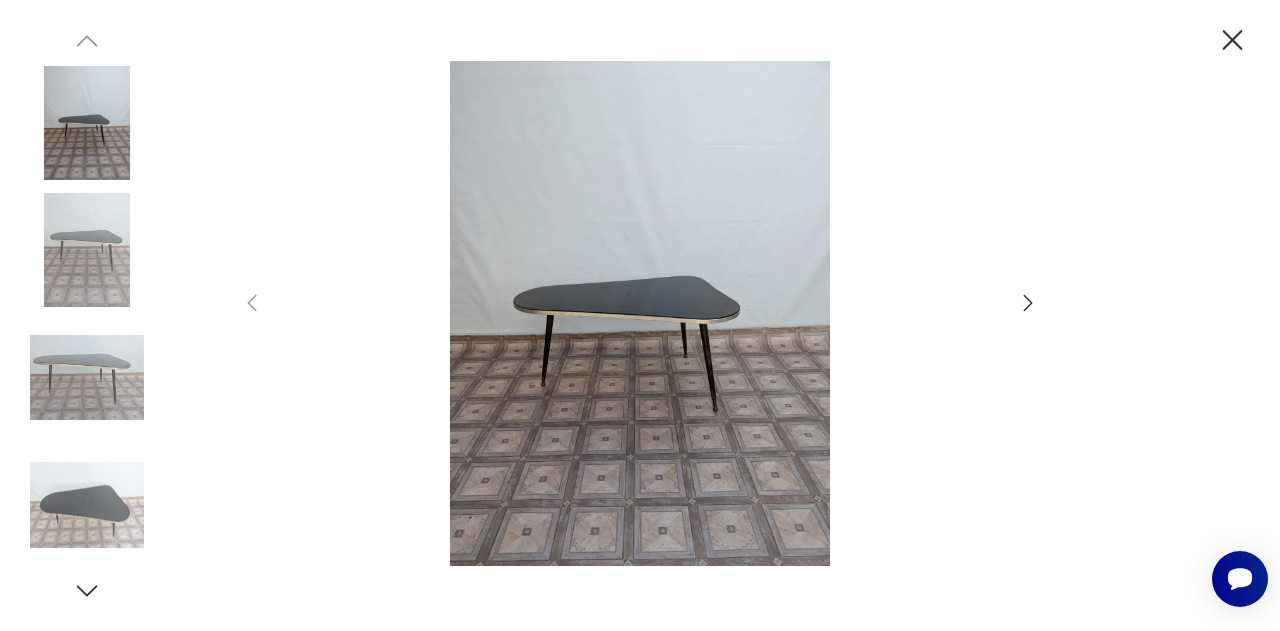 click at bounding box center (1028, 303) 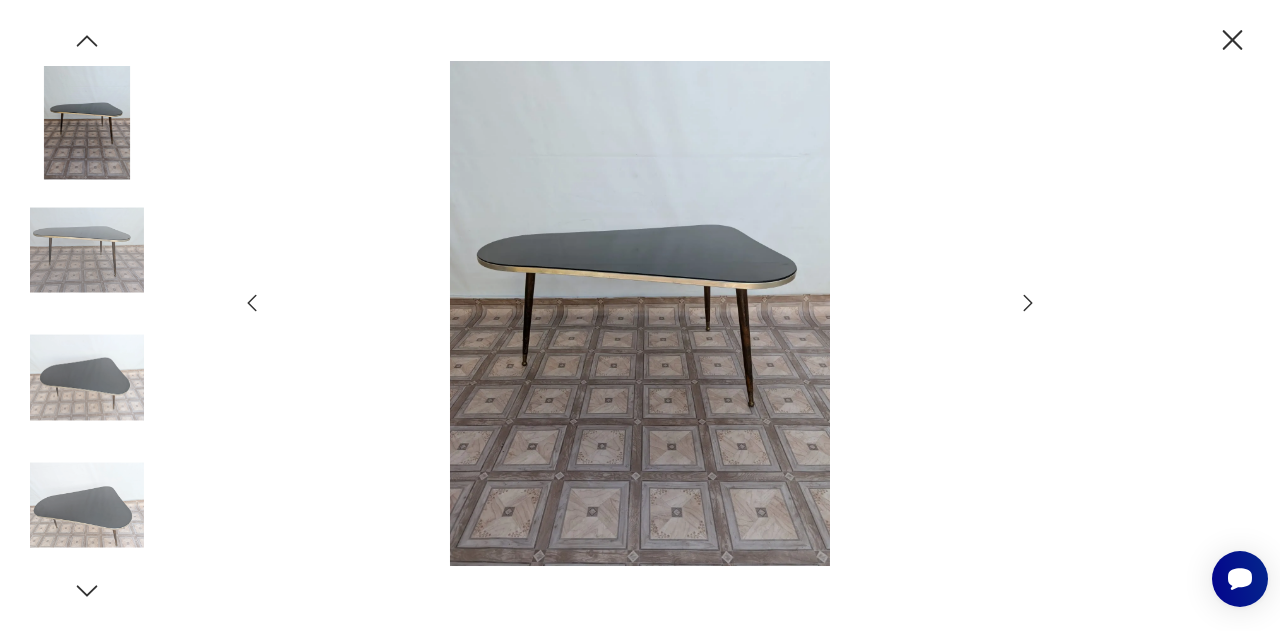 click at bounding box center (1028, 303) 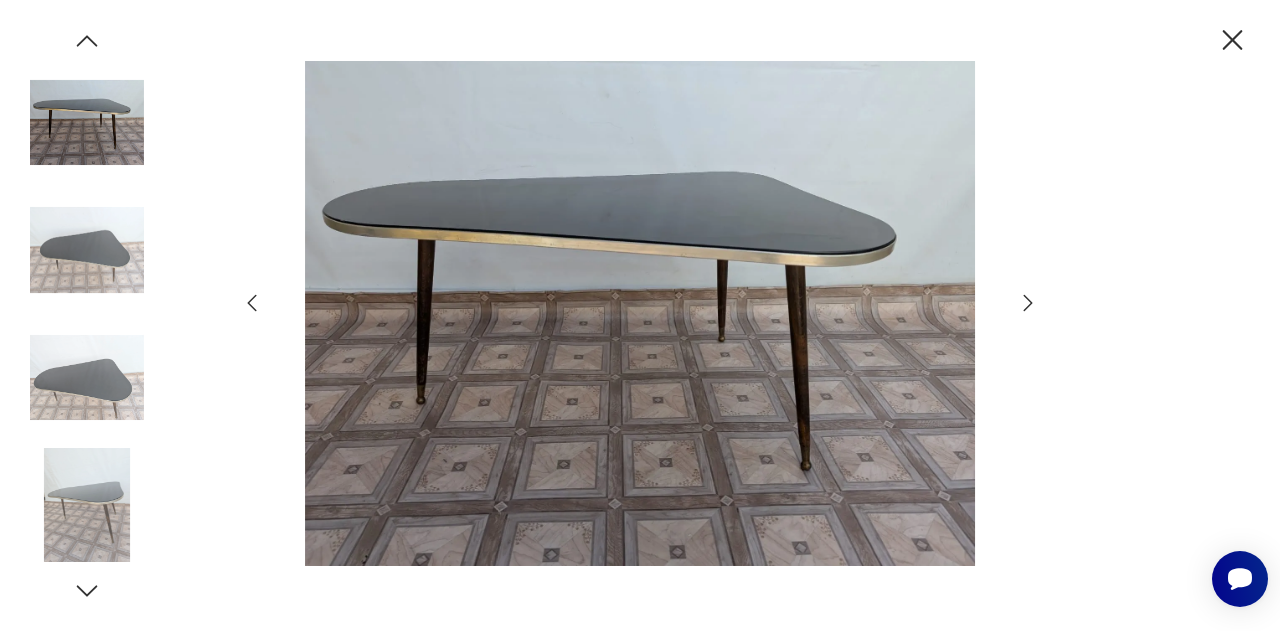 click at bounding box center [1028, 303] 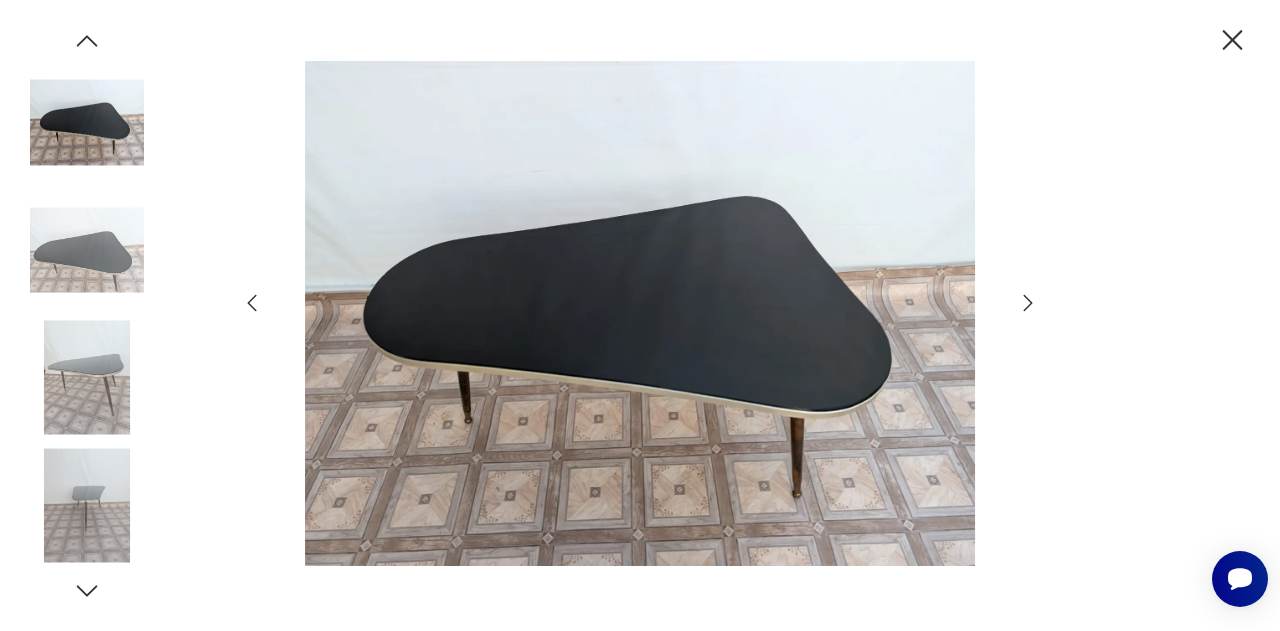 click at bounding box center [1028, 303] 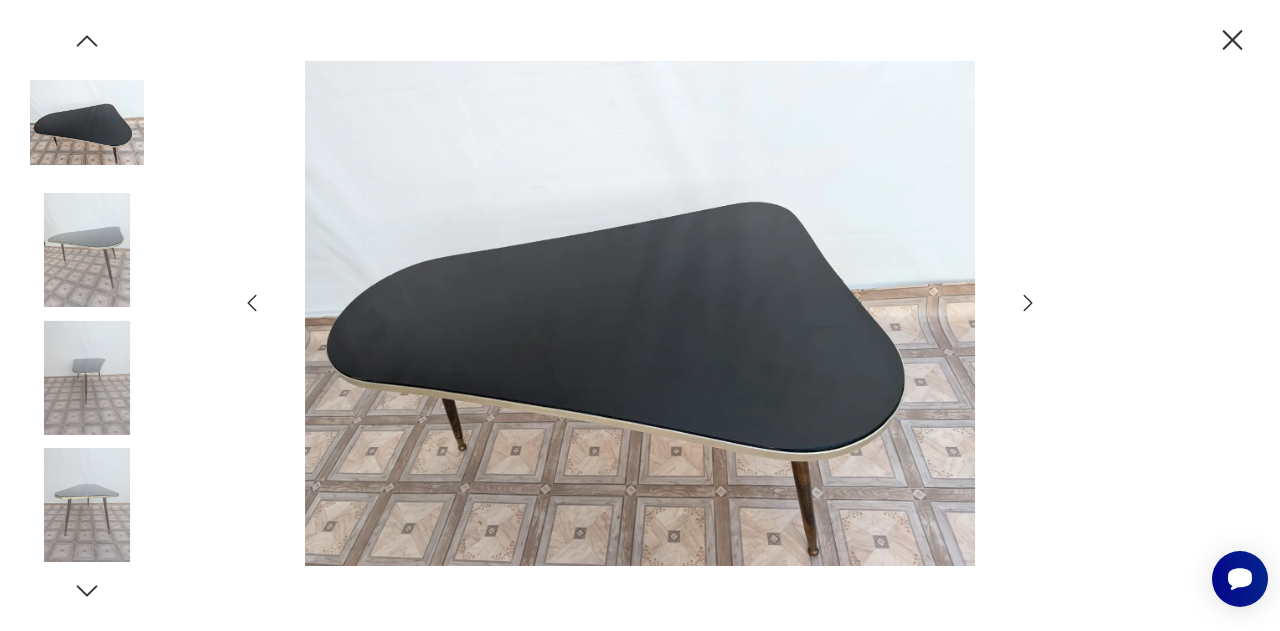 click at bounding box center (1232, 40) 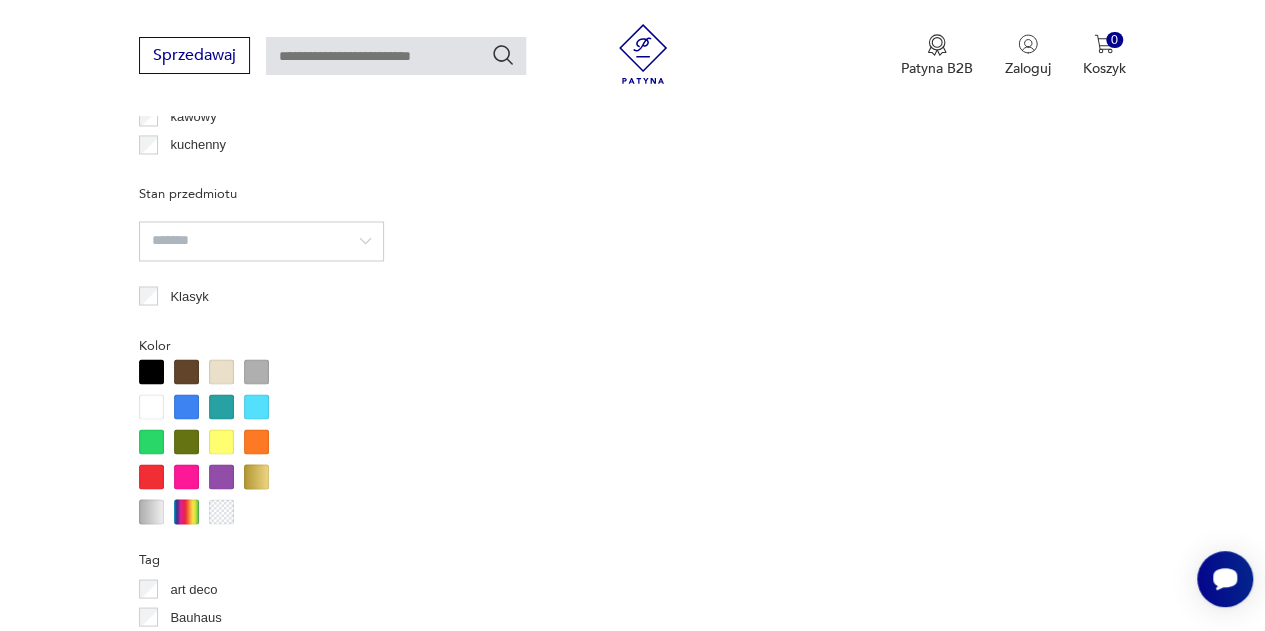 scroll, scrollTop: 1818, scrollLeft: 0, axis: vertical 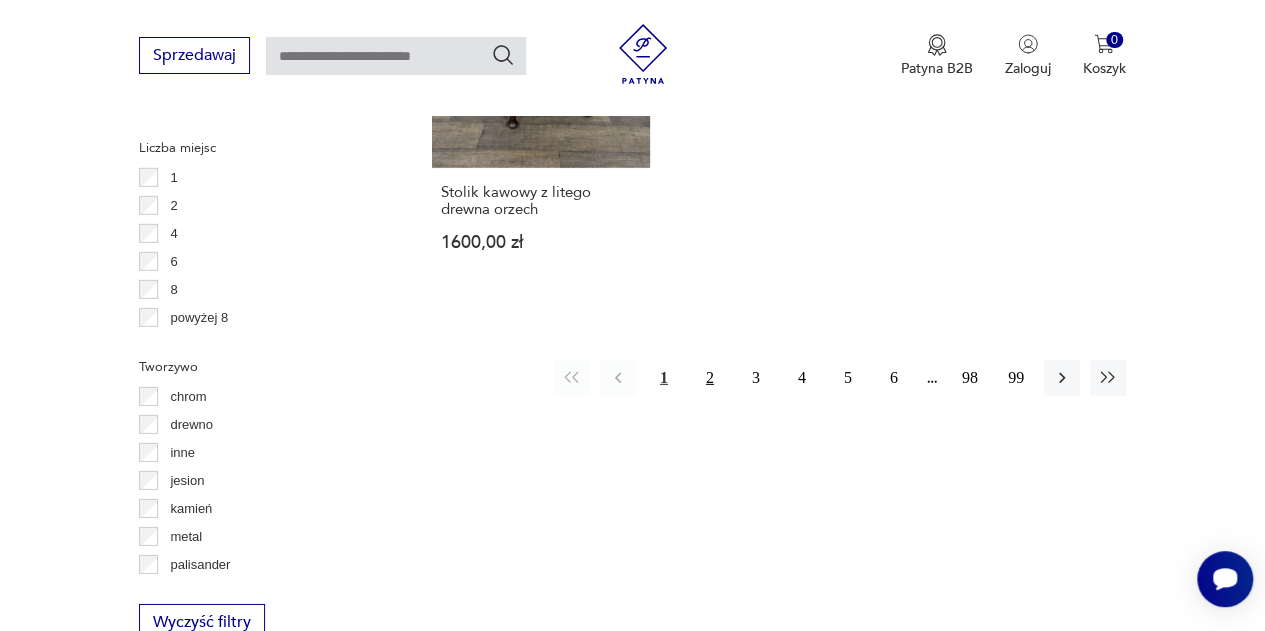 click on "2" at bounding box center (710, 378) 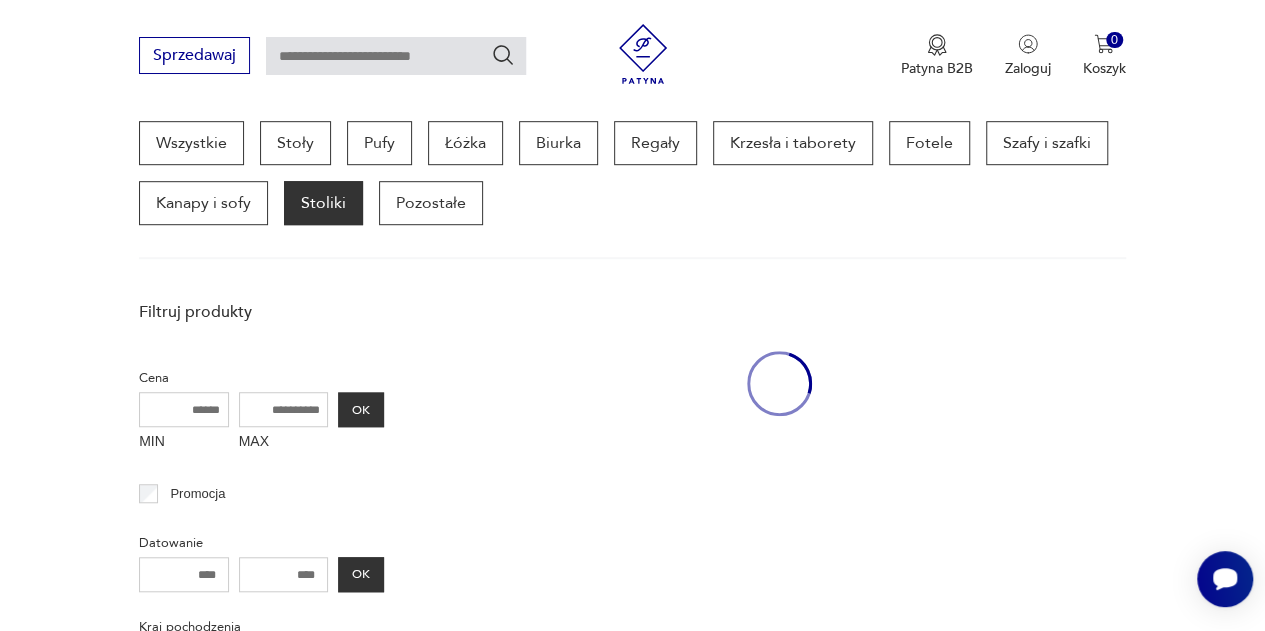 scroll, scrollTop: 530, scrollLeft: 0, axis: vertical 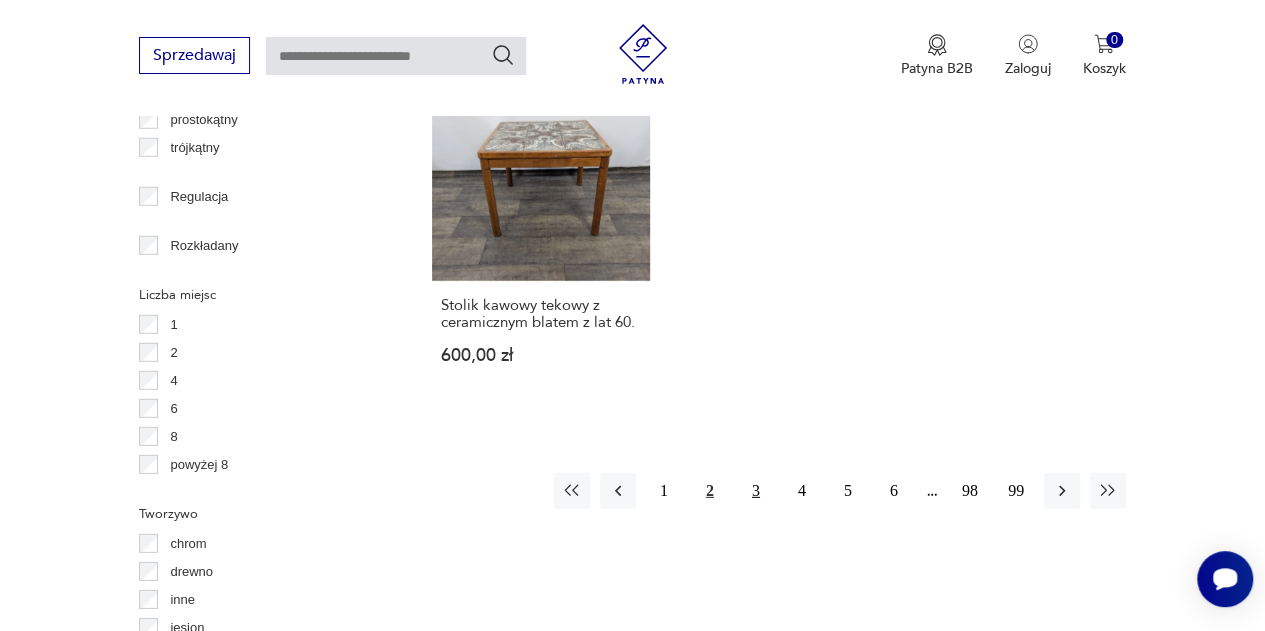 click on "3" at bounding box center [756, 491] 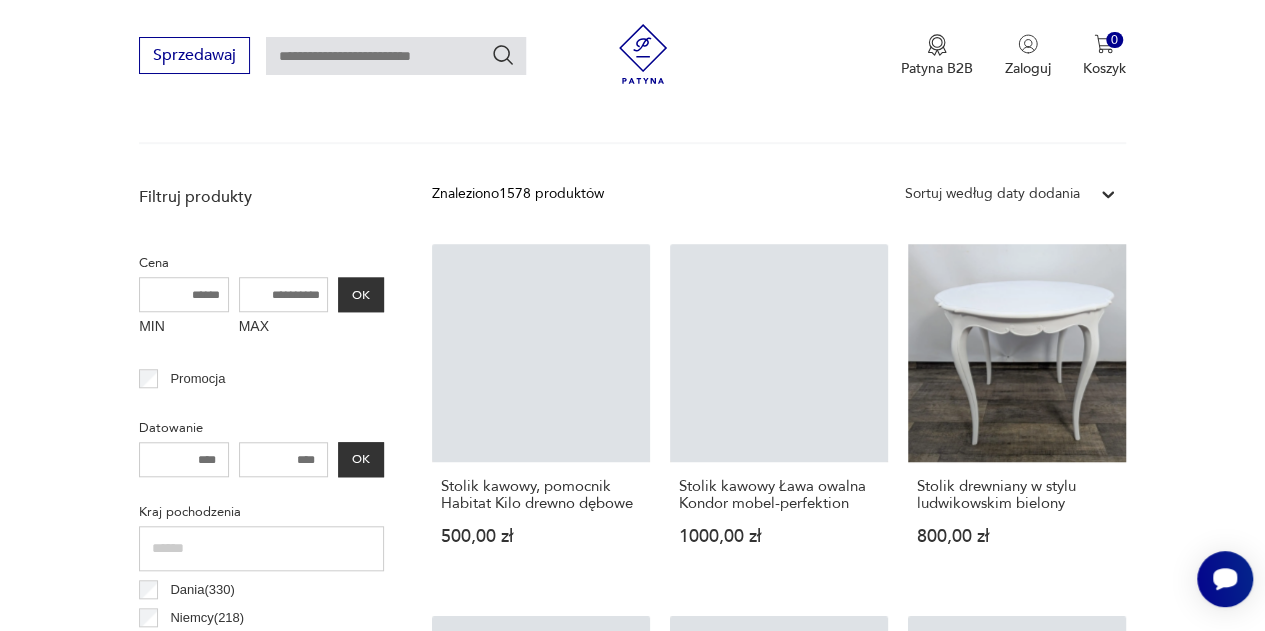 scroll, scrollTop: 530, scrollLeft: 0, axis: vertical 